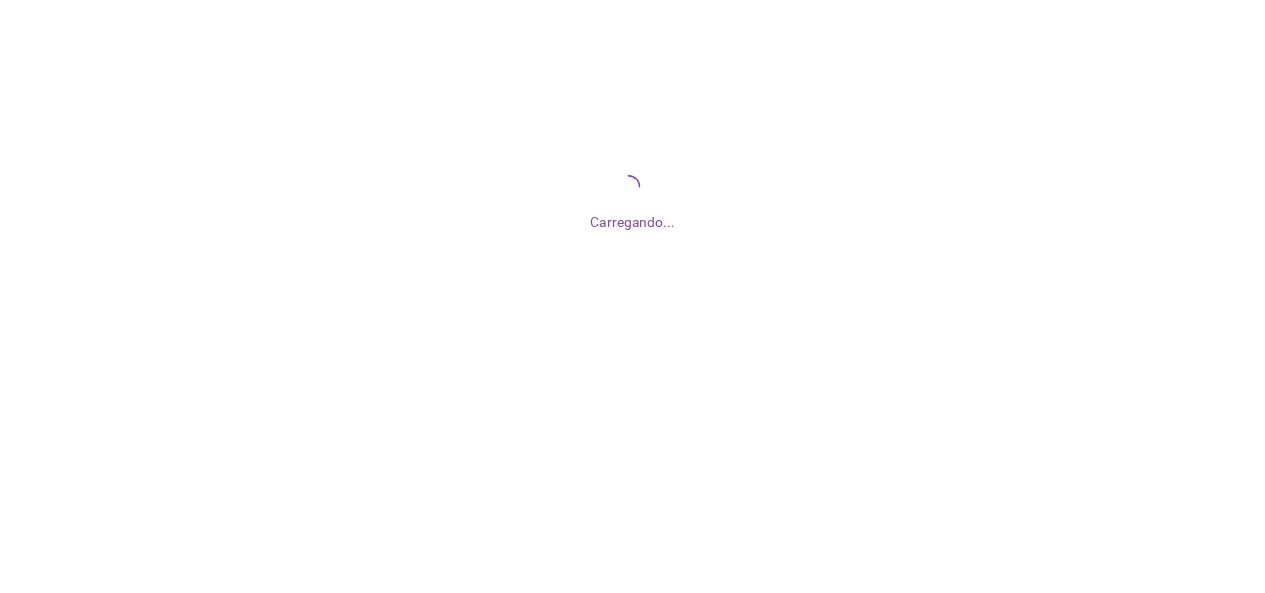 scroll, scrollTop: 0, scrollLeft: 0, axis: both 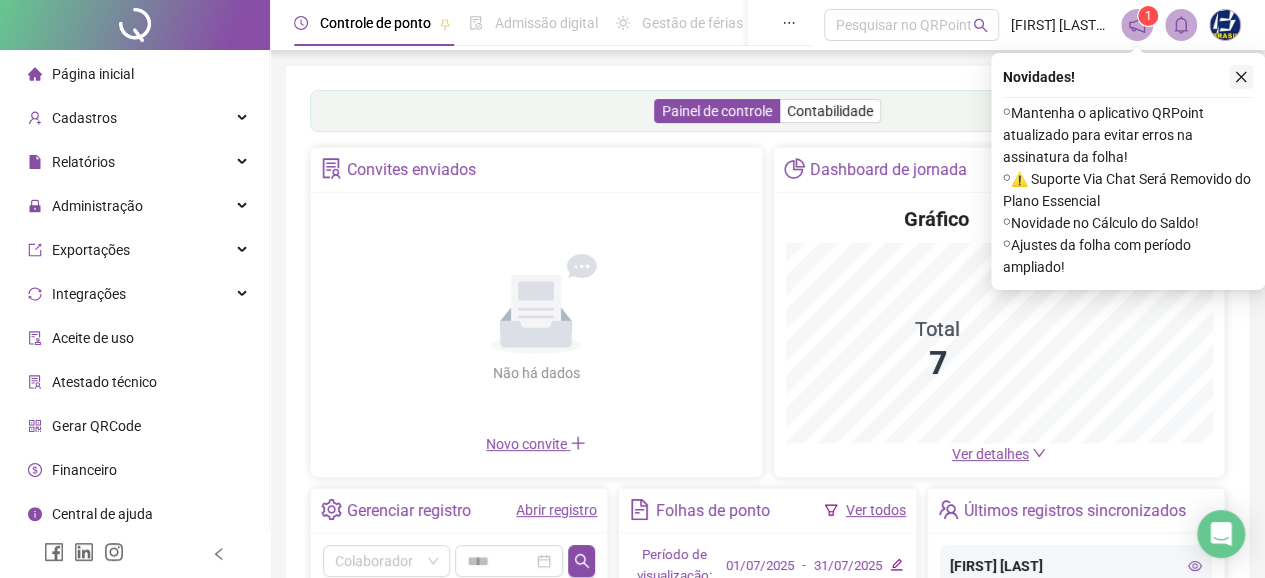 click at bounding box center (1241, 77) 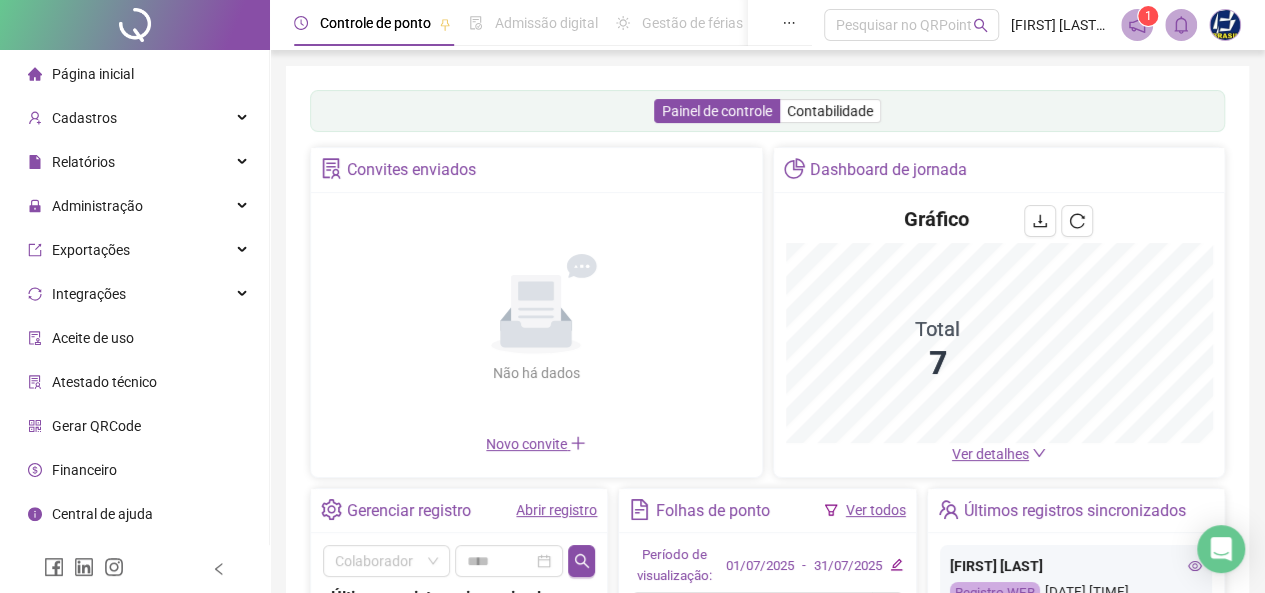 click on "Página inicial Cadastros Relatórios Administração Exportações Integrações Aceite de uso Atestado técnico Gerar QRCode Financeiro Central de ajuda Clube QR - Beneficios" at bounding box center [135, 316] 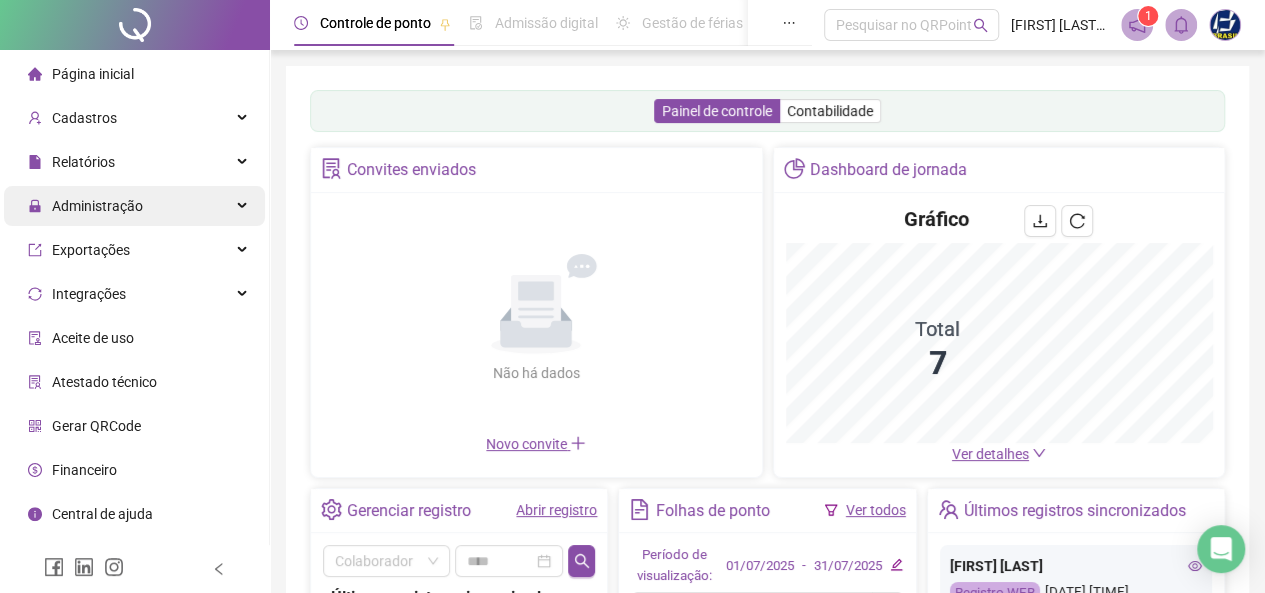 click on "Administração" at bounding box center (134, 206) 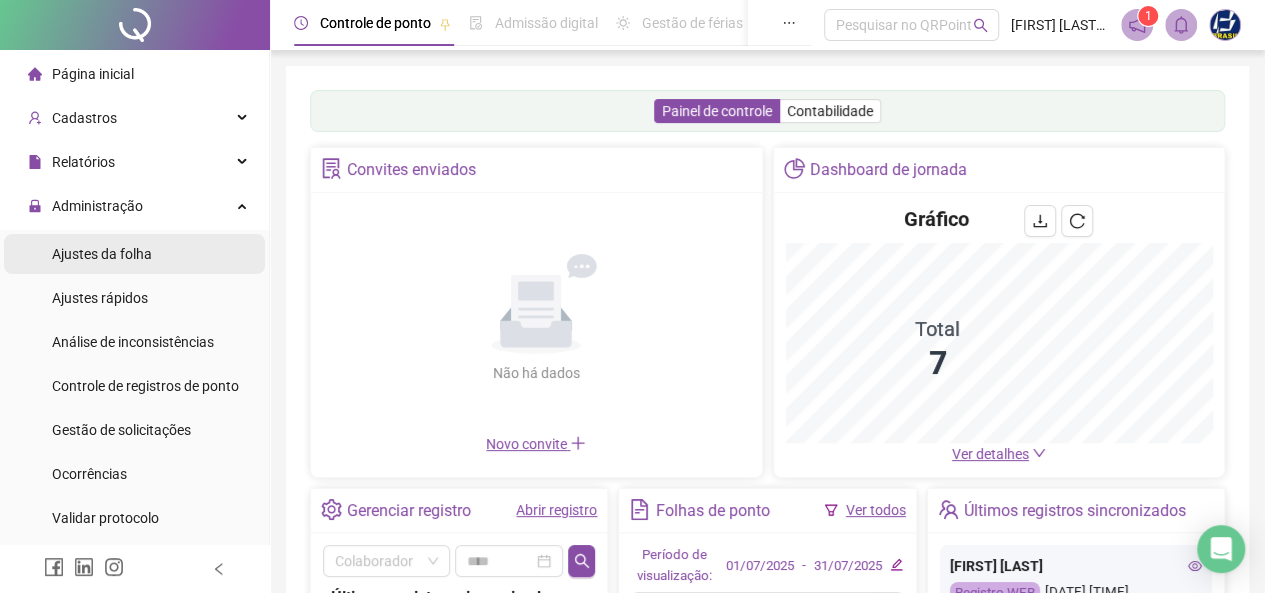click on "Ajustes da folha" at bounding box center (134, 254) 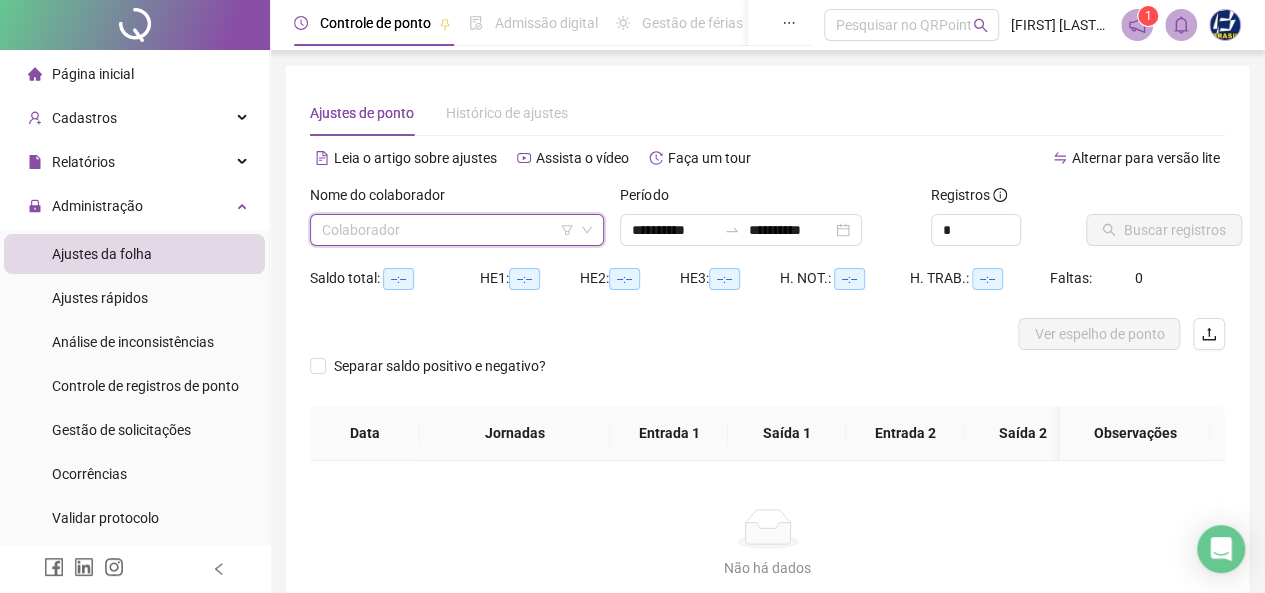 click at bounding box center [448, 230] 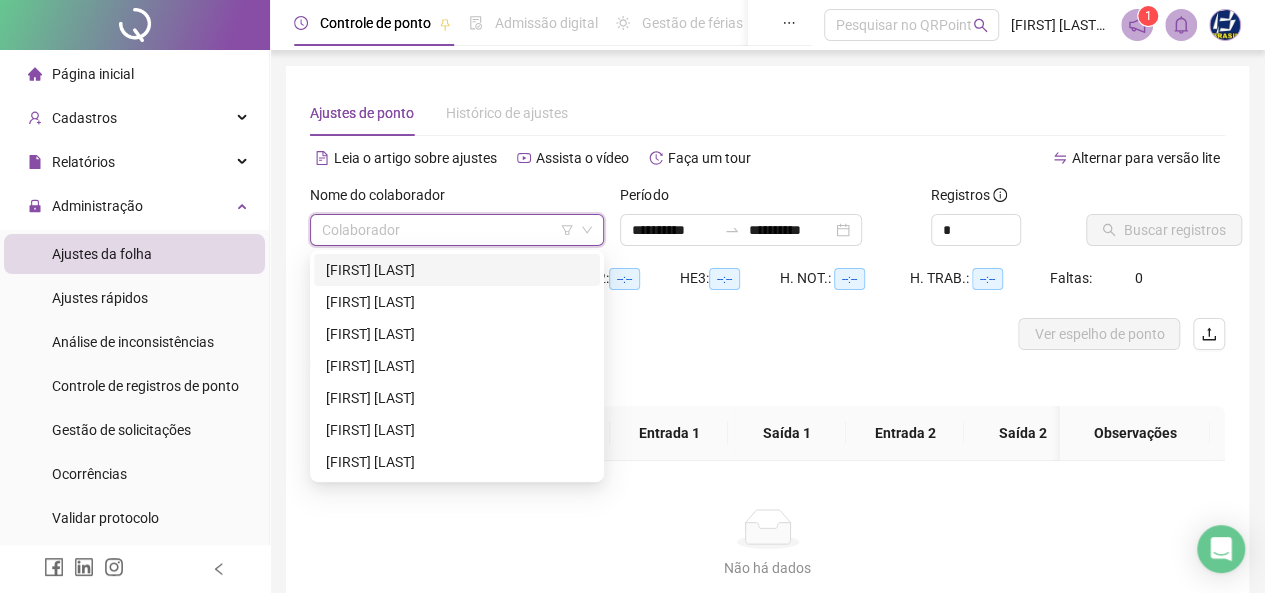 click on "[FIRST] [LAST]" at bounding box center [457, 270] 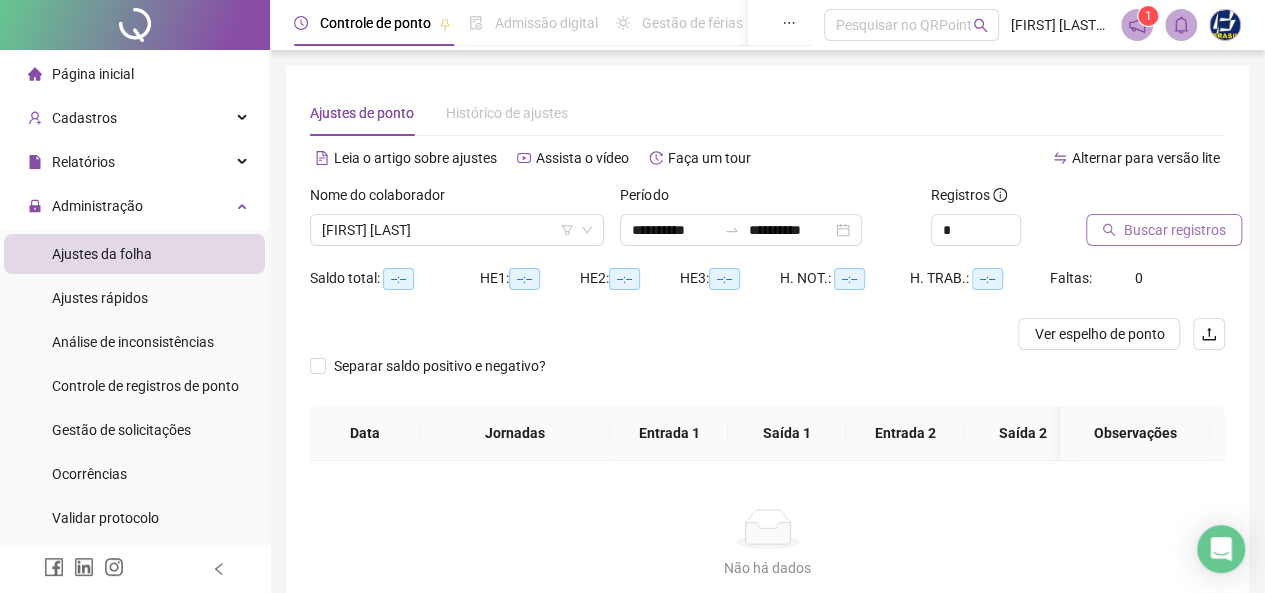 click on "Buscar registros" at bounding box center [1164, 230] 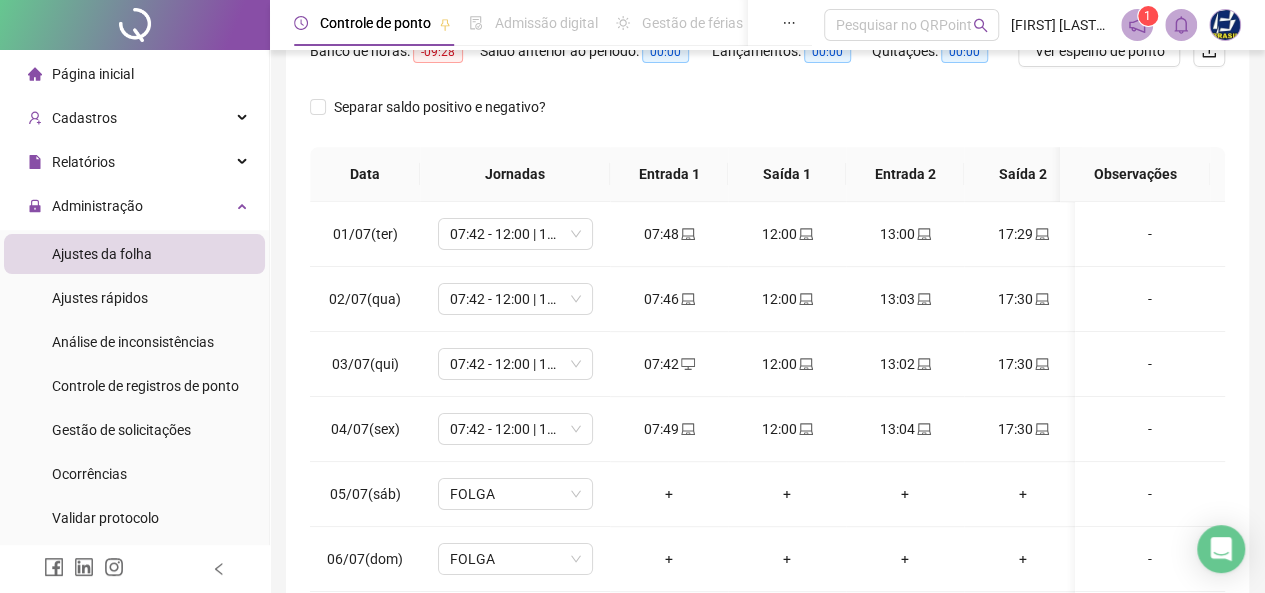 scroll, scrollTop: 400, scrollLeft: 0, axis: vertical 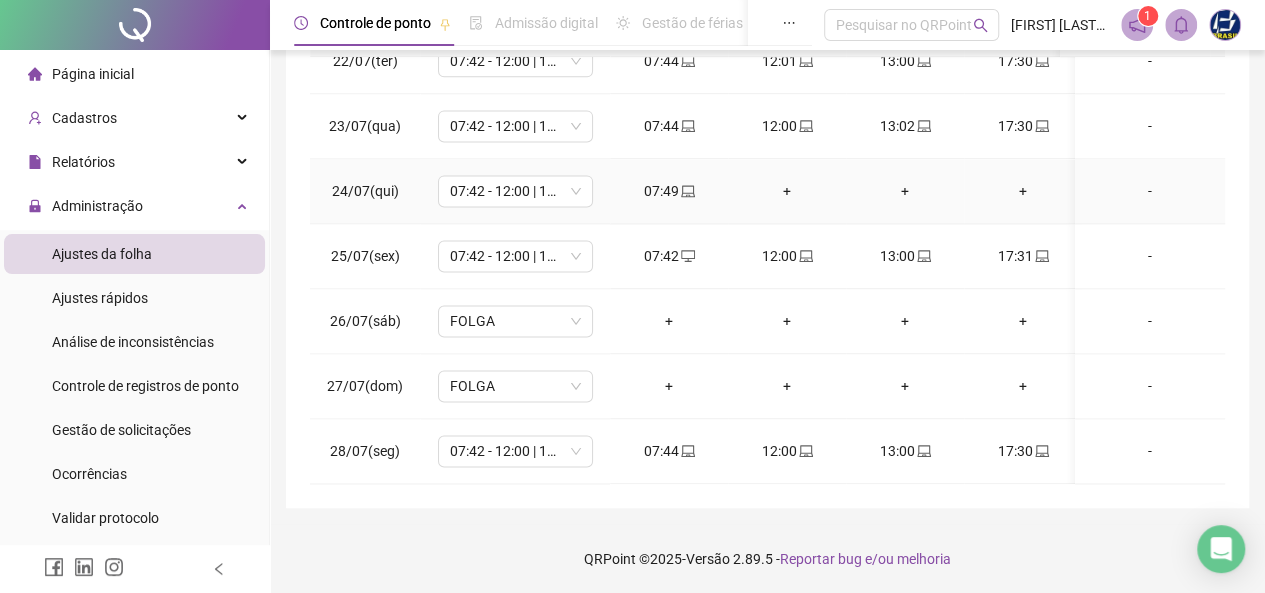 click on "+" at bounding box center (787, 191) 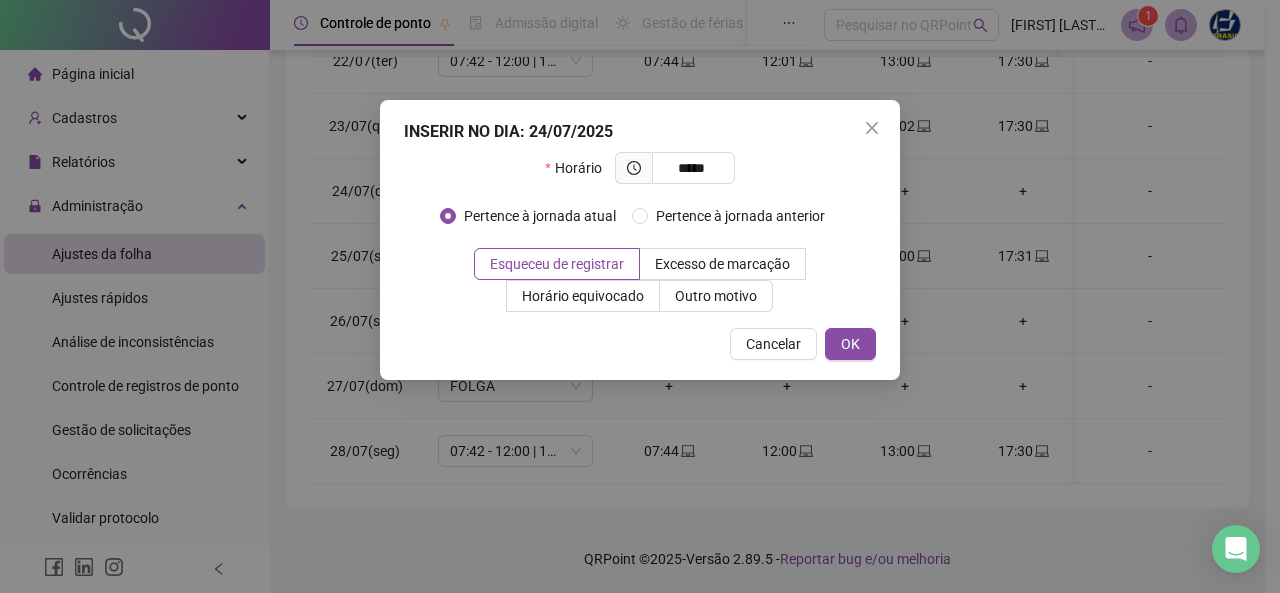 type on "*****" 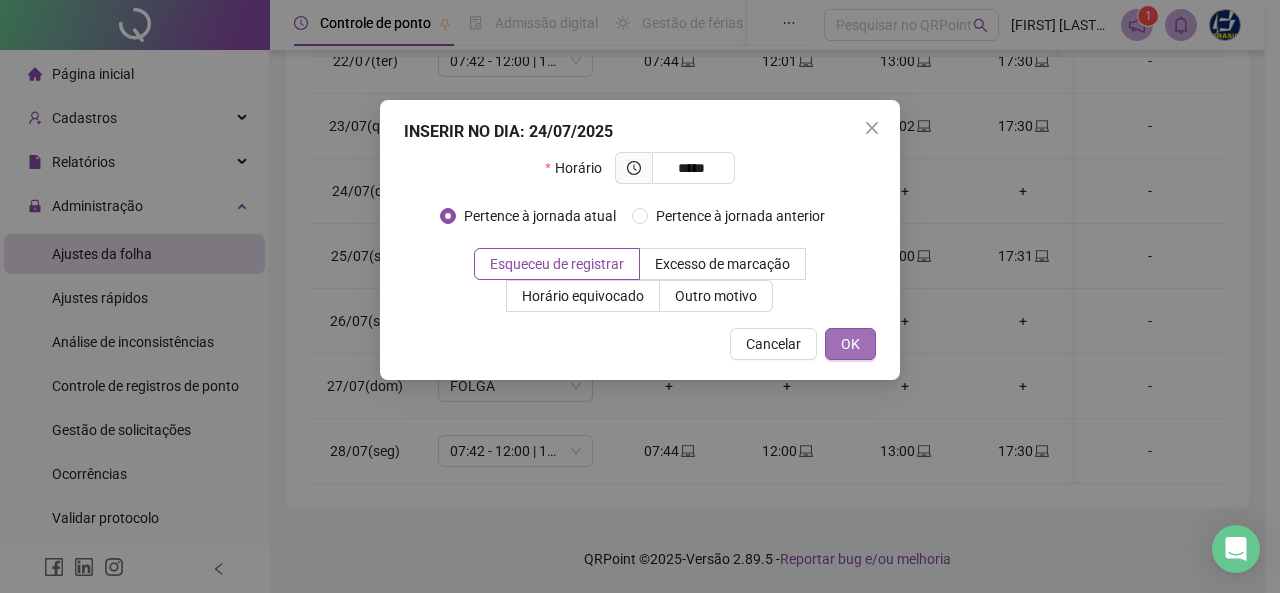 click on "OK" at bounding box center (850, 344) 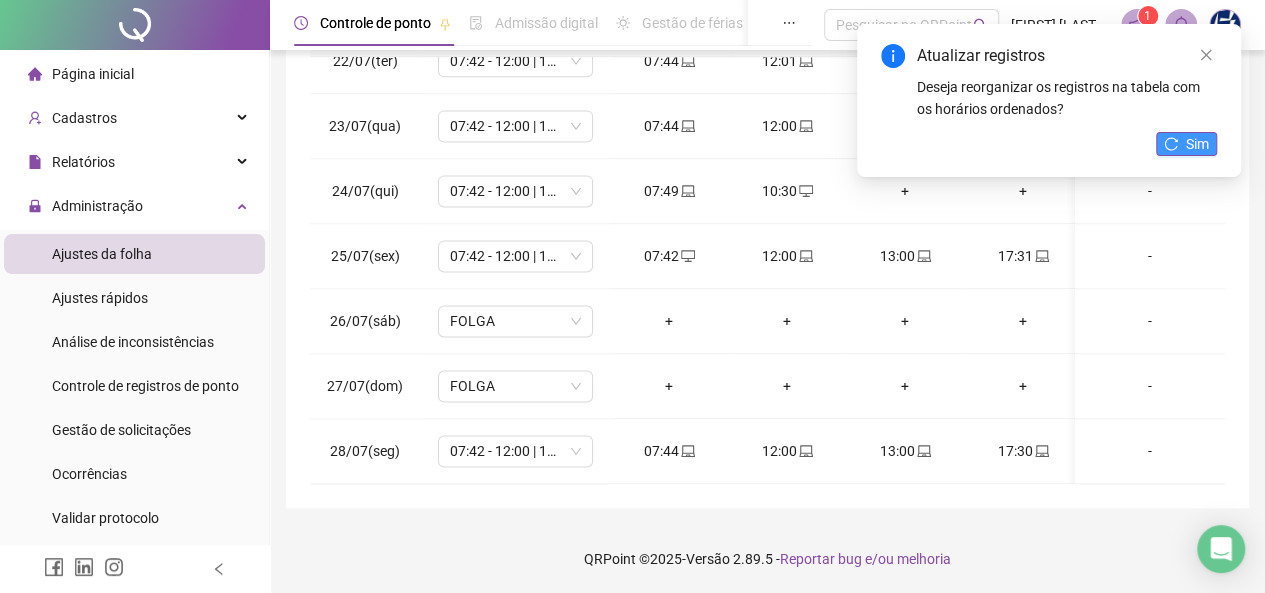 click on "Sim" at bounding box center (1197, 144) 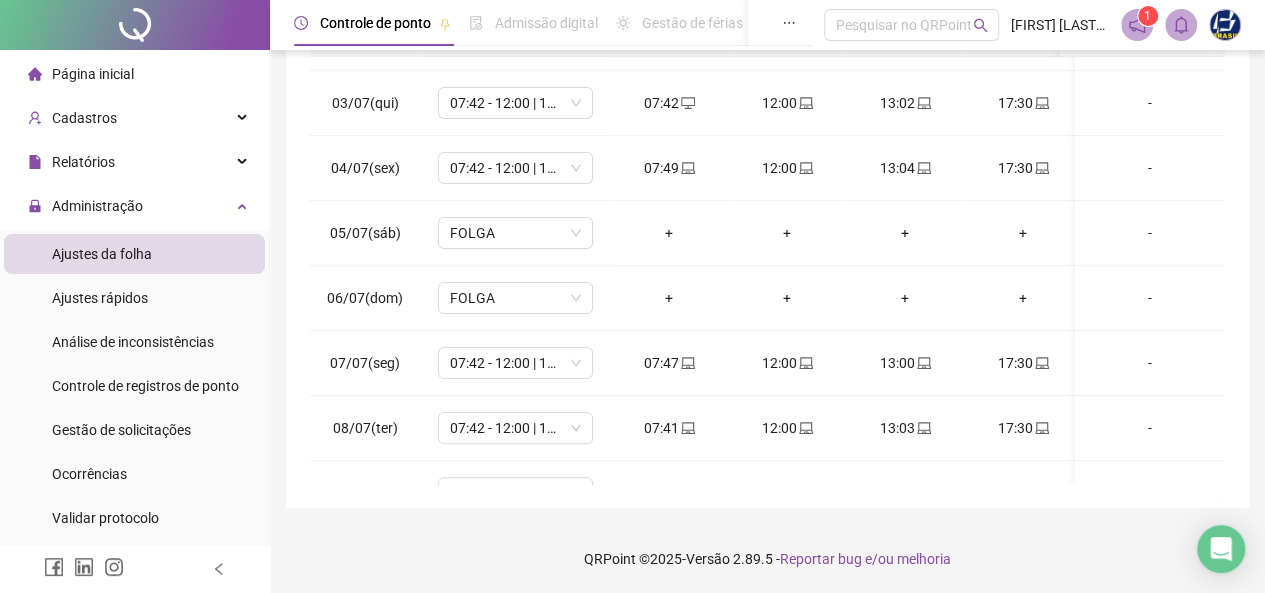 scroll, scrollTop: 0, scrollLeft: 0, axis: both 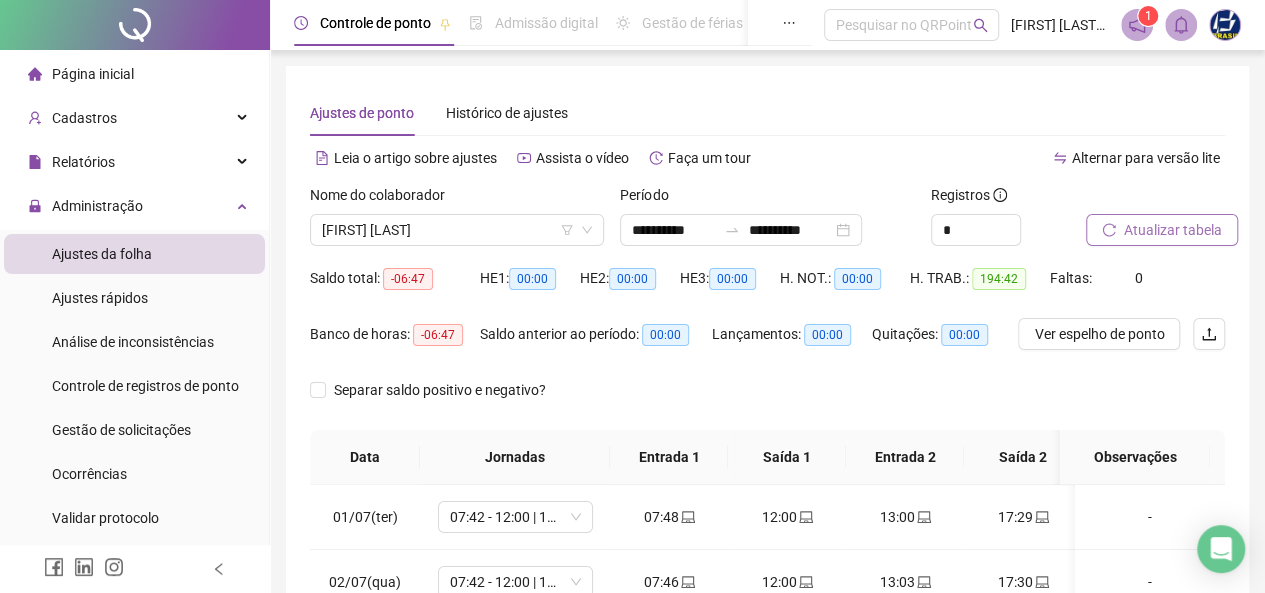 click on "Atualizar tabela" at bounding box center [1173, 230] 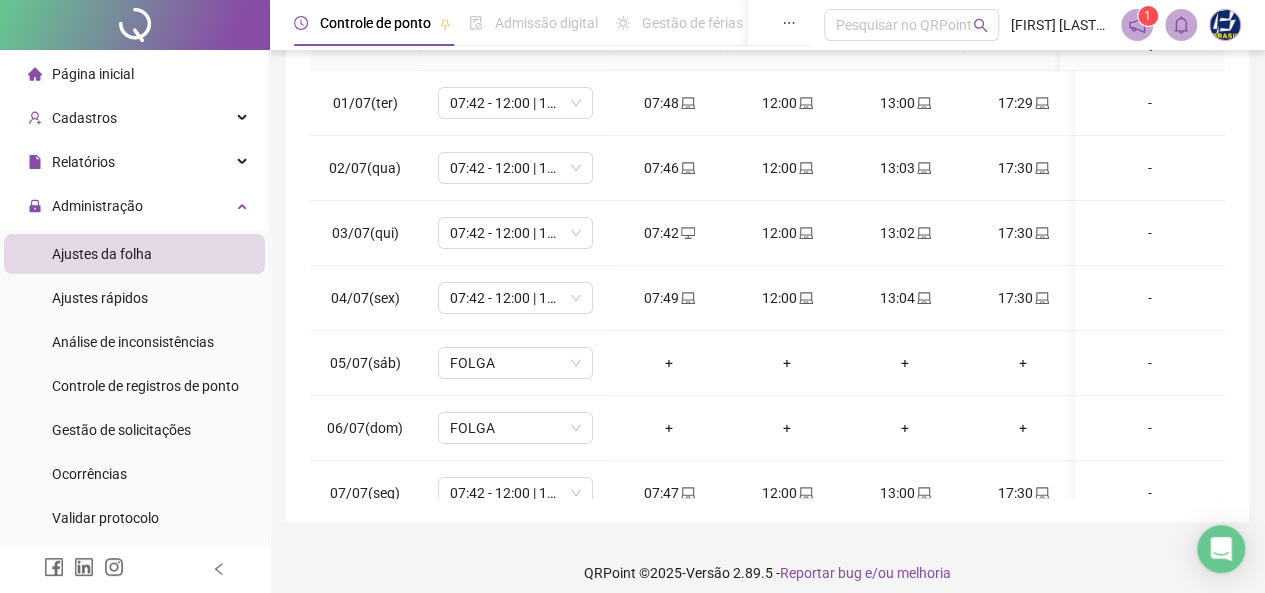 scroll, scrollTop: 428, scrollLeft: 0, axis: vertical 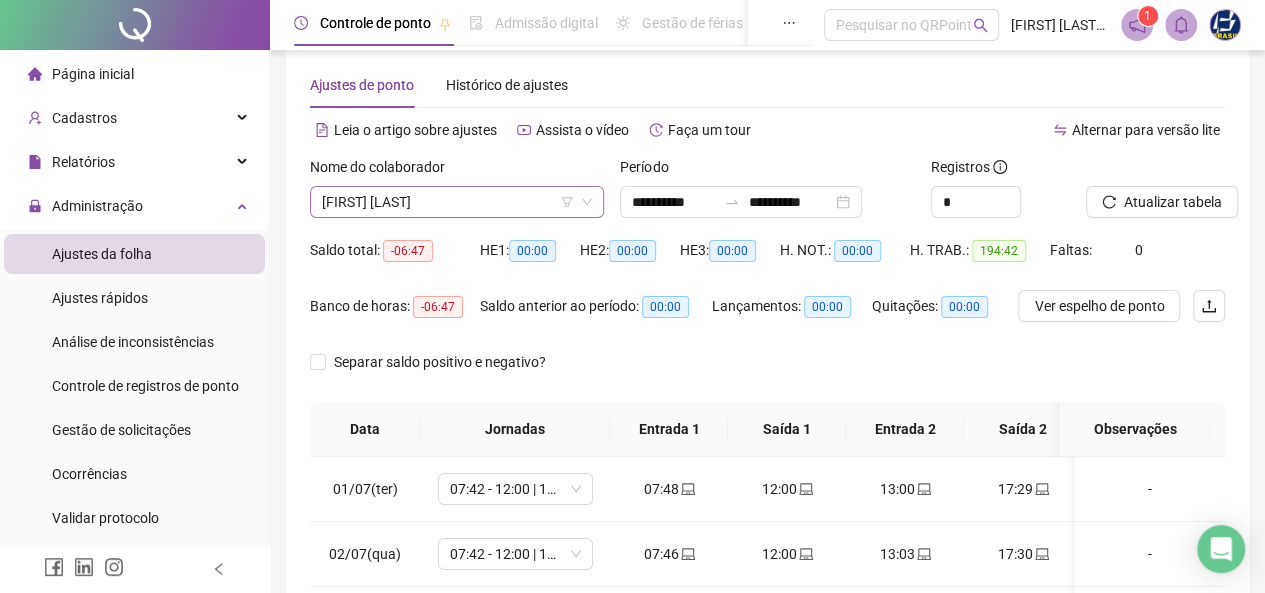 click on "[FIRST] [LAST]" at bounding box center (457, 202) 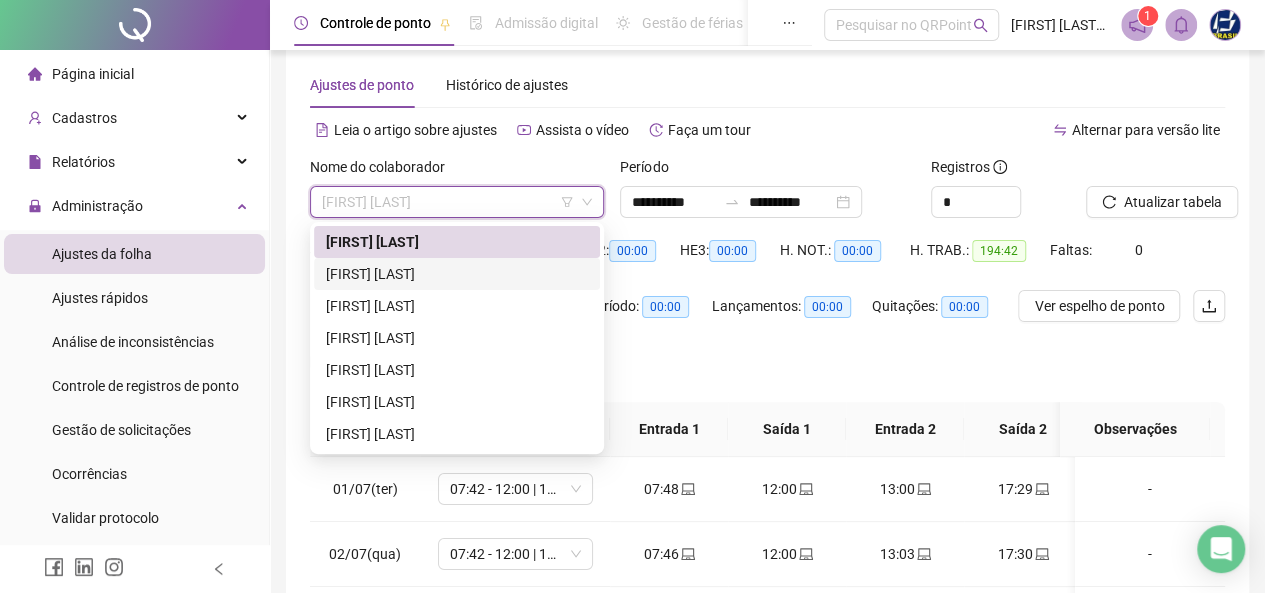 click on "[FIRST] [LAST]" at bounding box center [457, 274] 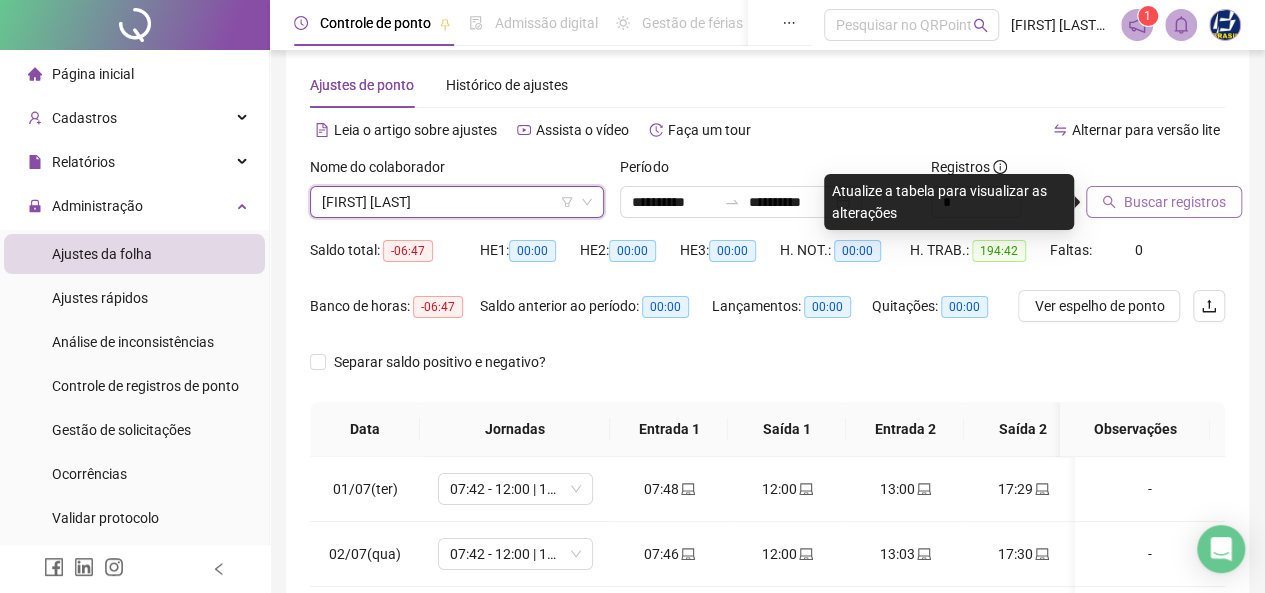 click on "Buscar registros" at bounding box center [1175, 202] 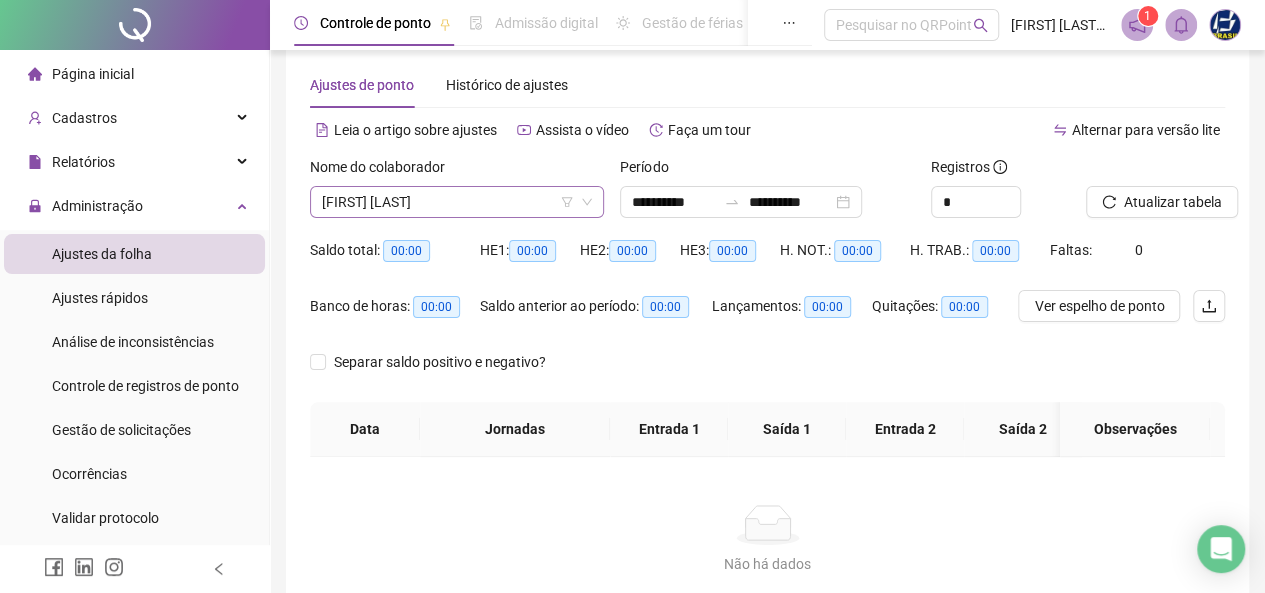 click on "[FIRST] [LAST]" at bounding box center (457, 202) 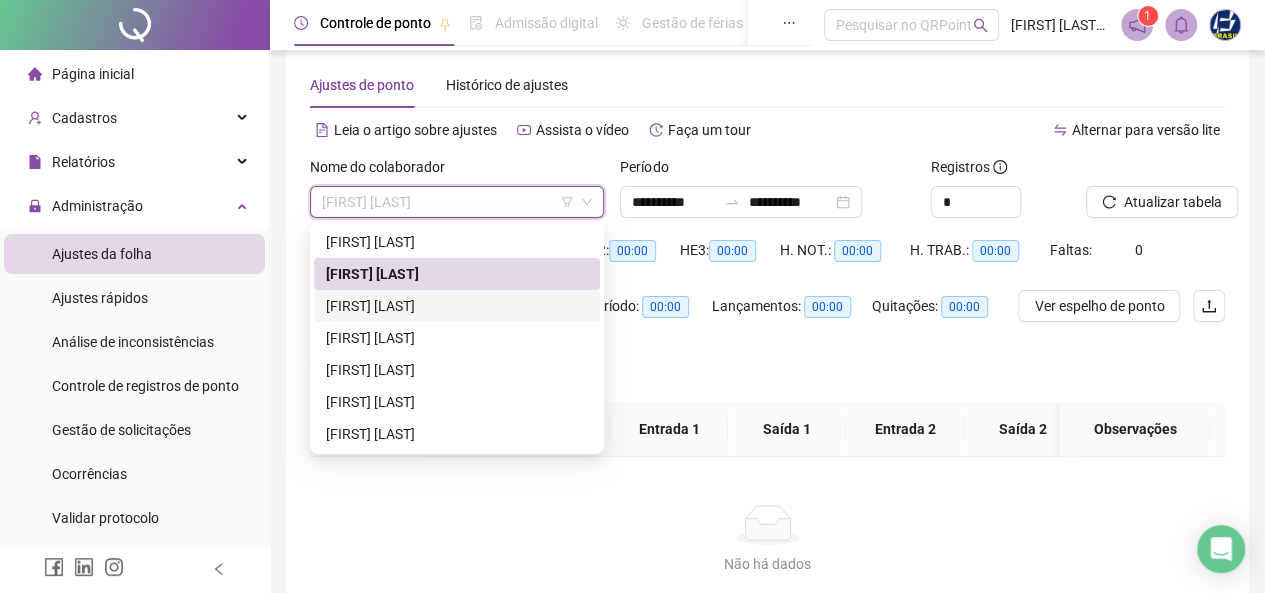 click on "[FIRST] [LAST]" at bounding box center (457, 306) 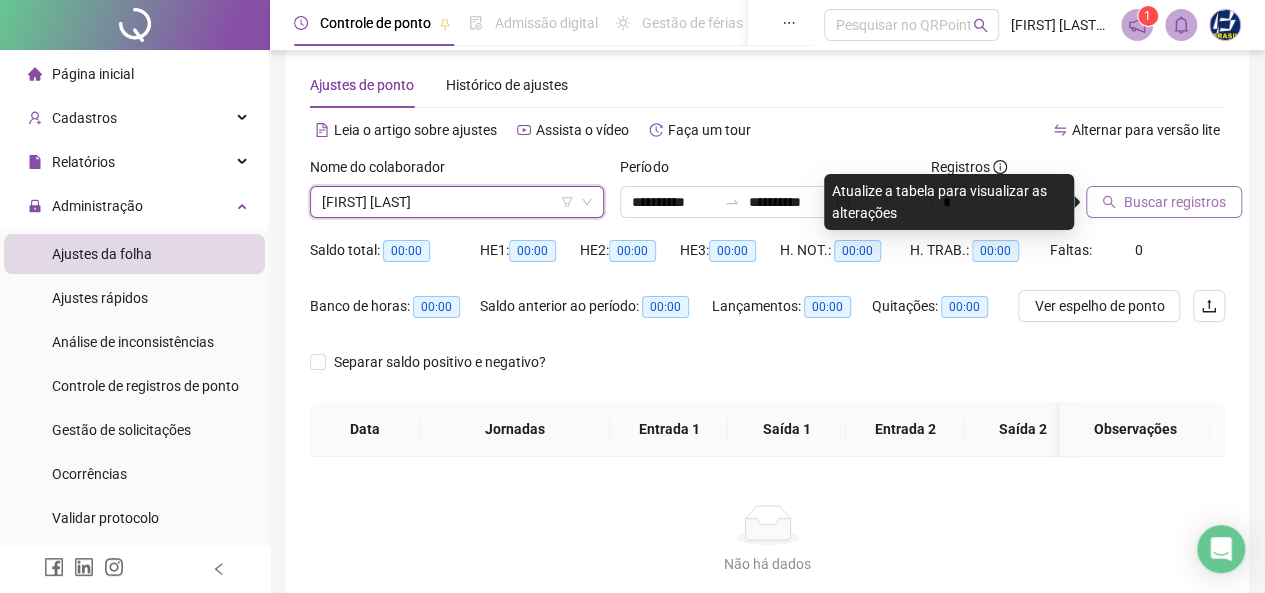 click on "Buscar registros" at bounding box center [1175, 202] 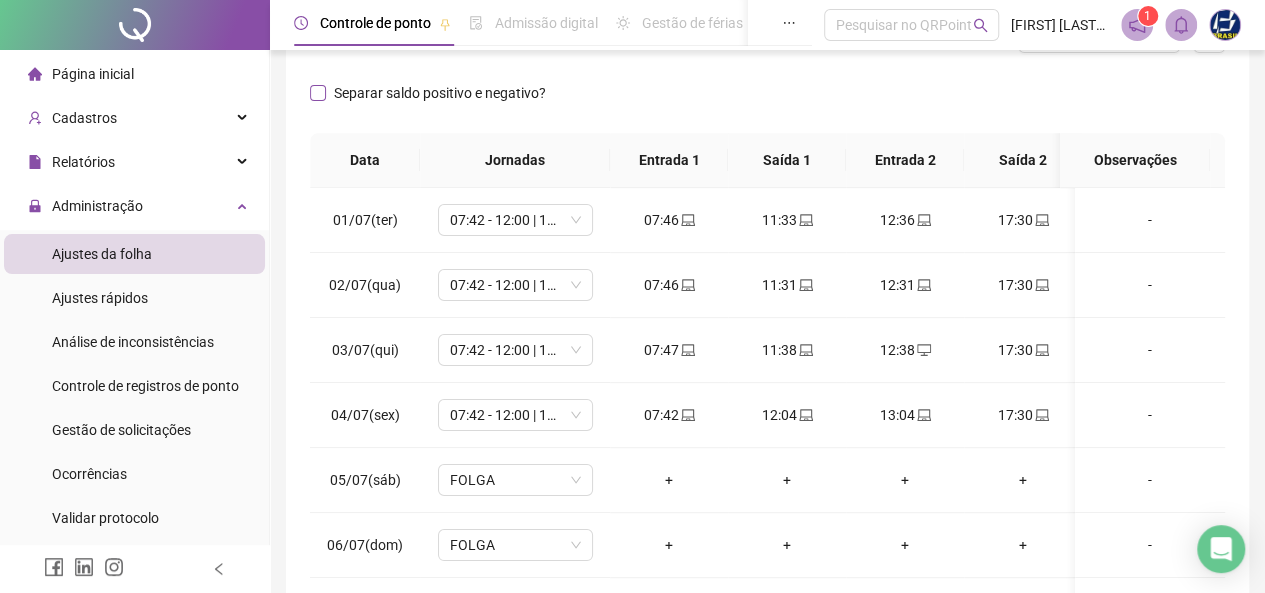 scroll, scrollTop: 328, scrollLeft: 0, axis: vertical 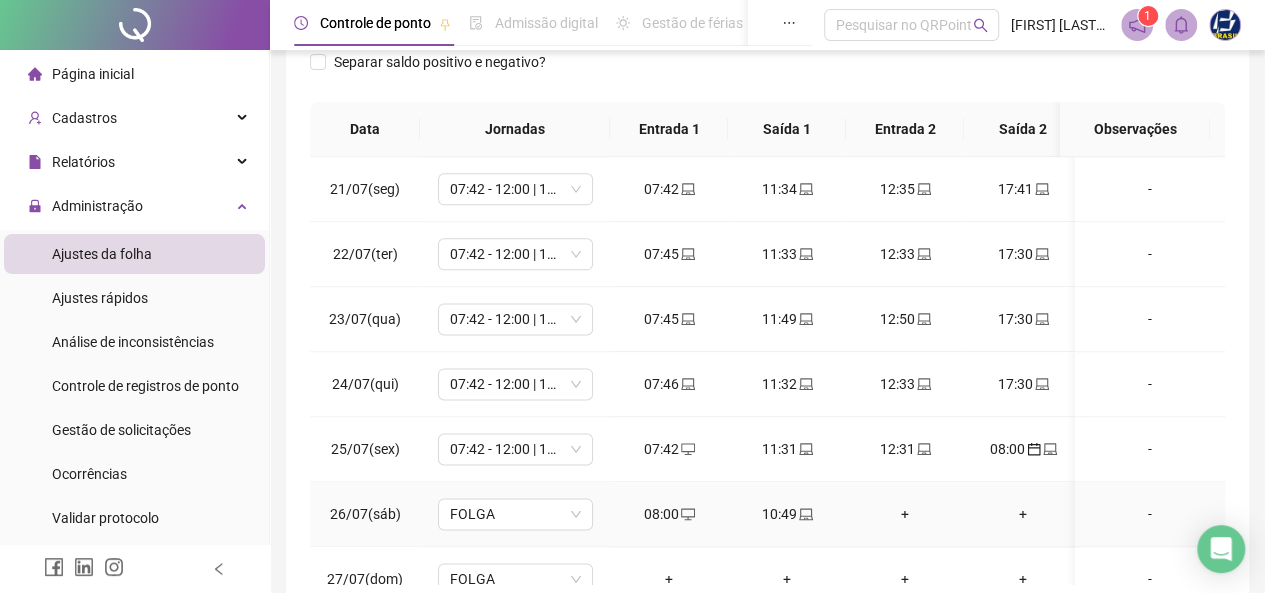 click on "08:00" at bounding box center [669, 514] 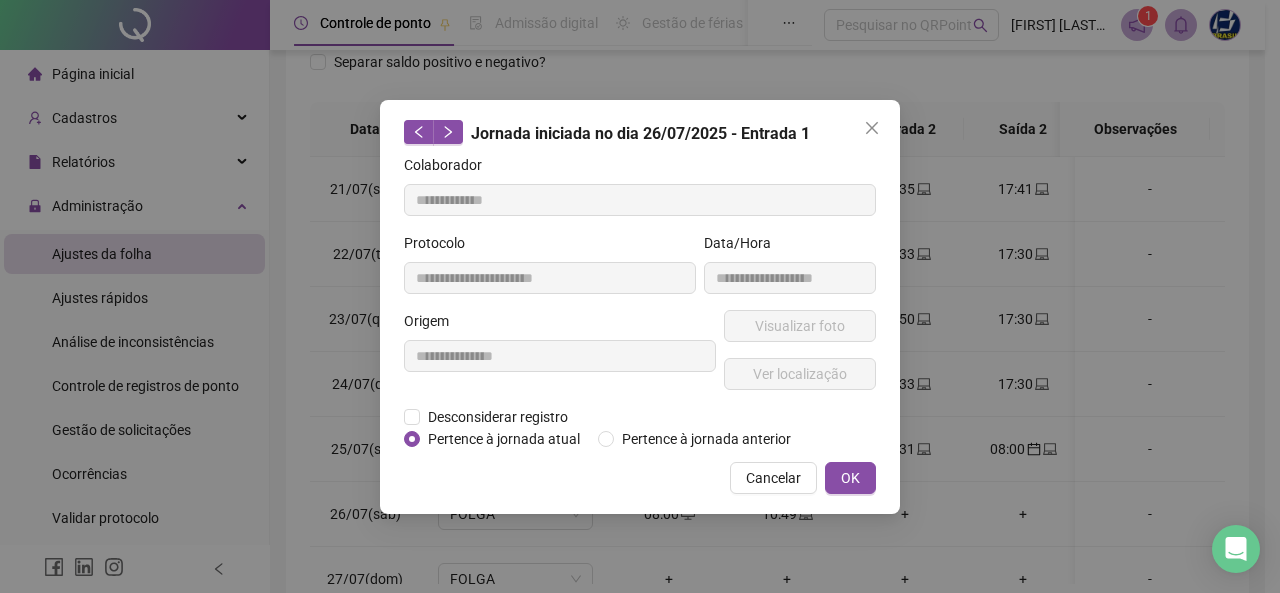 type on "**********" 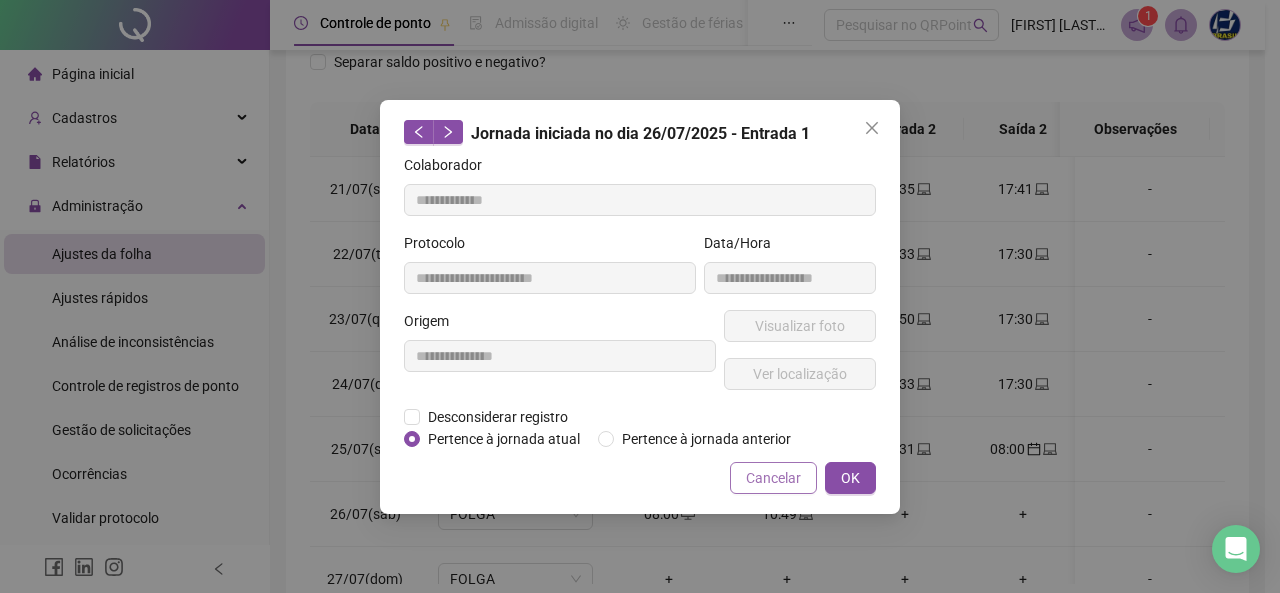 click on "Cancelar" at bounding box center (773, 478) 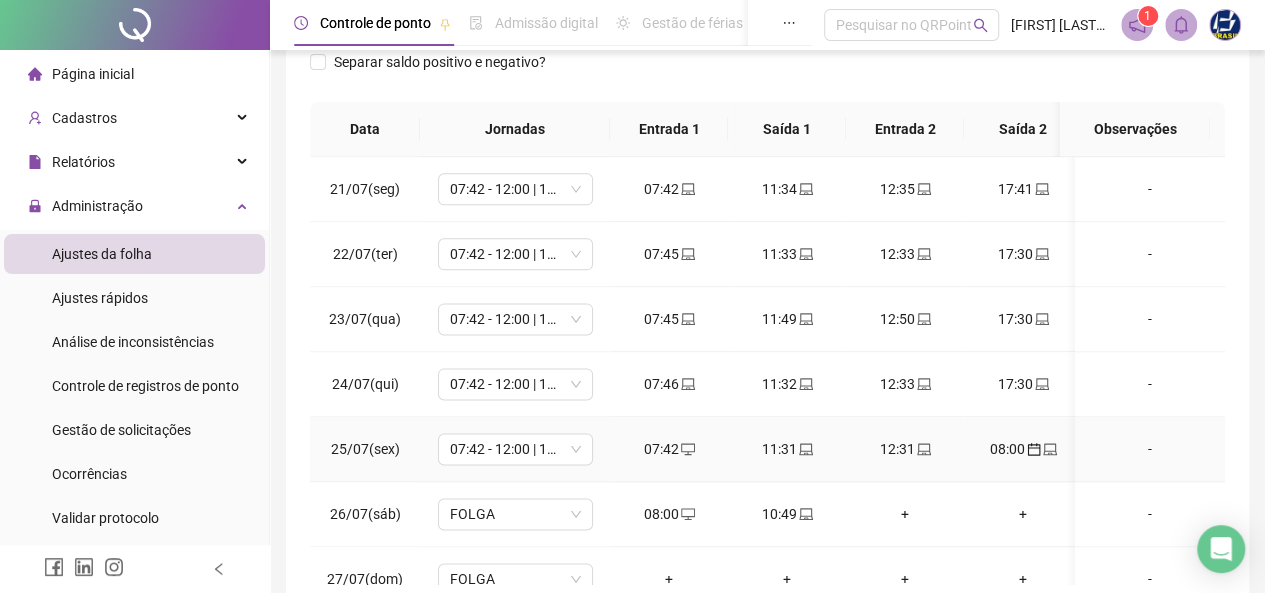 click on "08:00" at bounding box center (1023, 449) 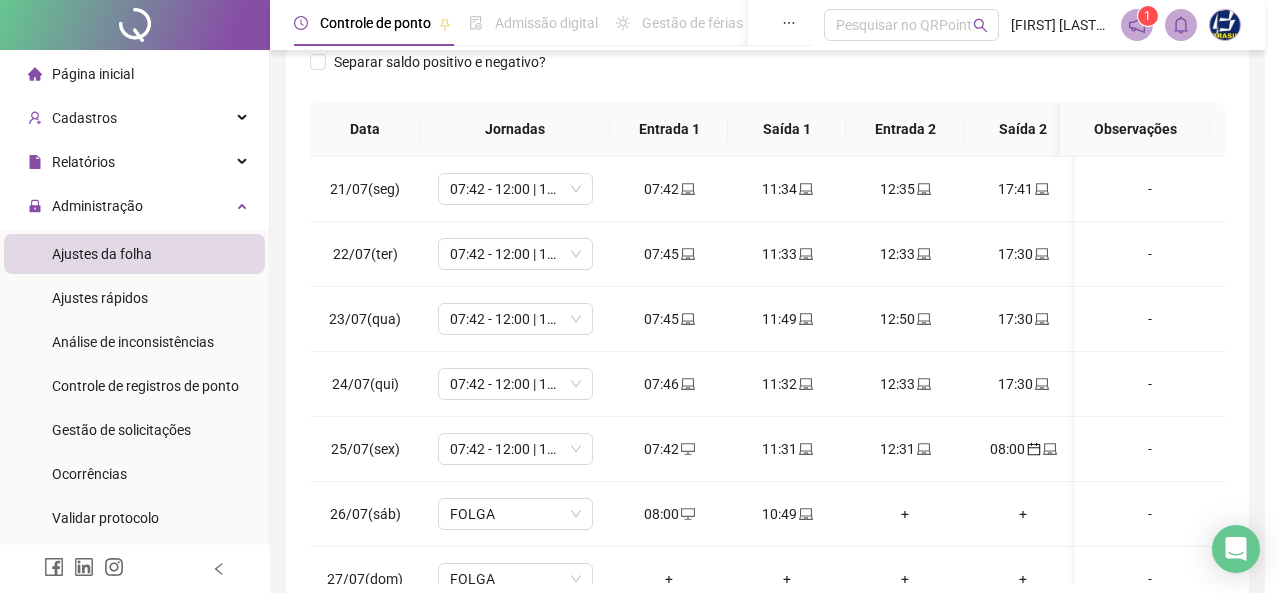 type on "**********" 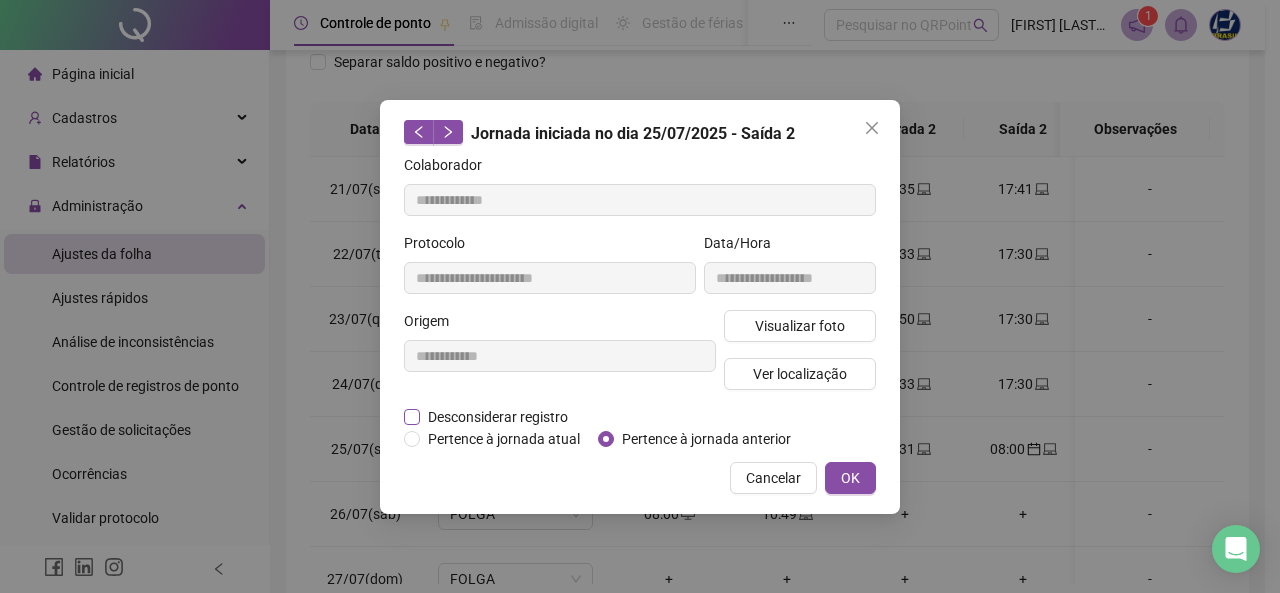 click on "Desconsiderar registro" at bounding box center (498, 417) 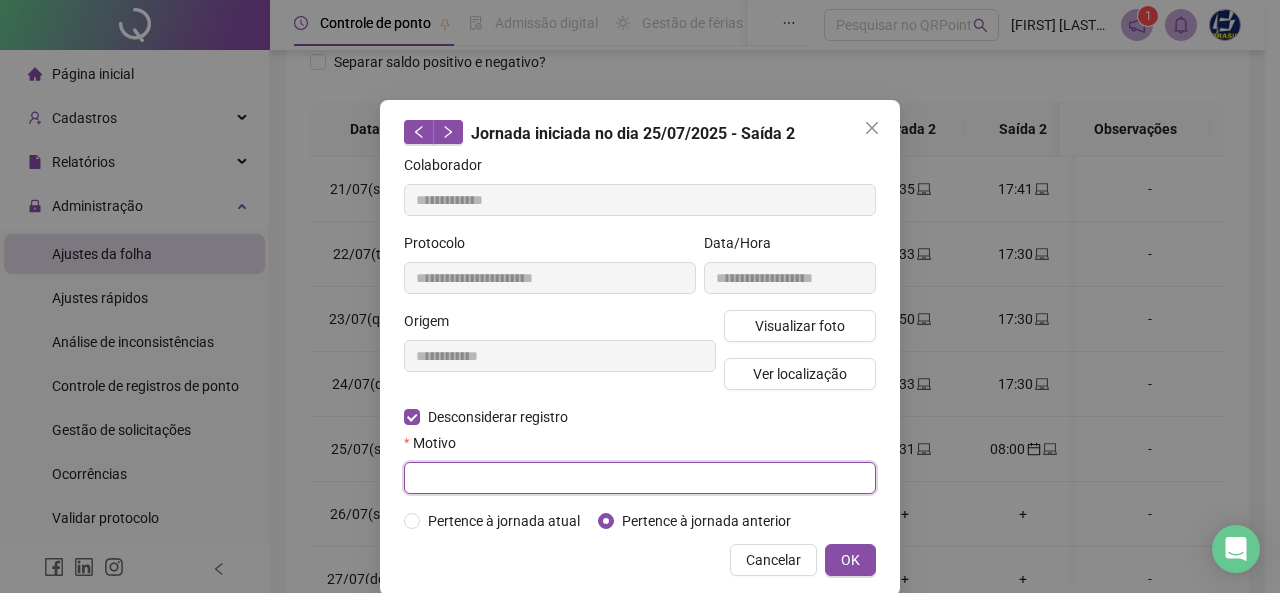 click at bounding box center [640, 478] 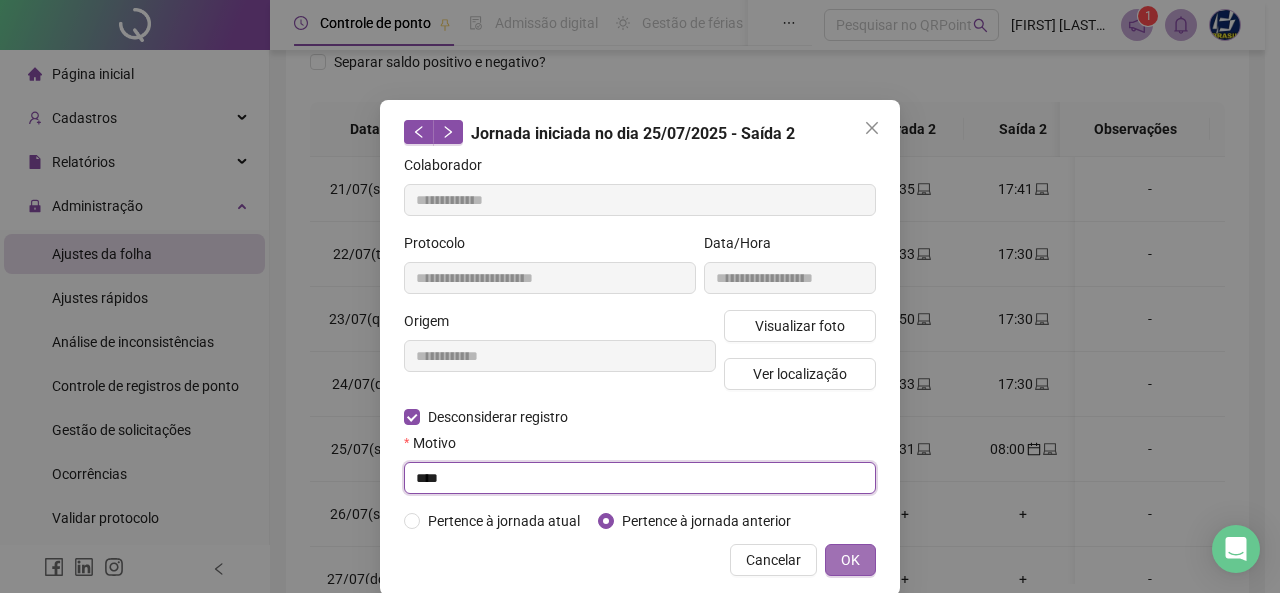 type on "****" 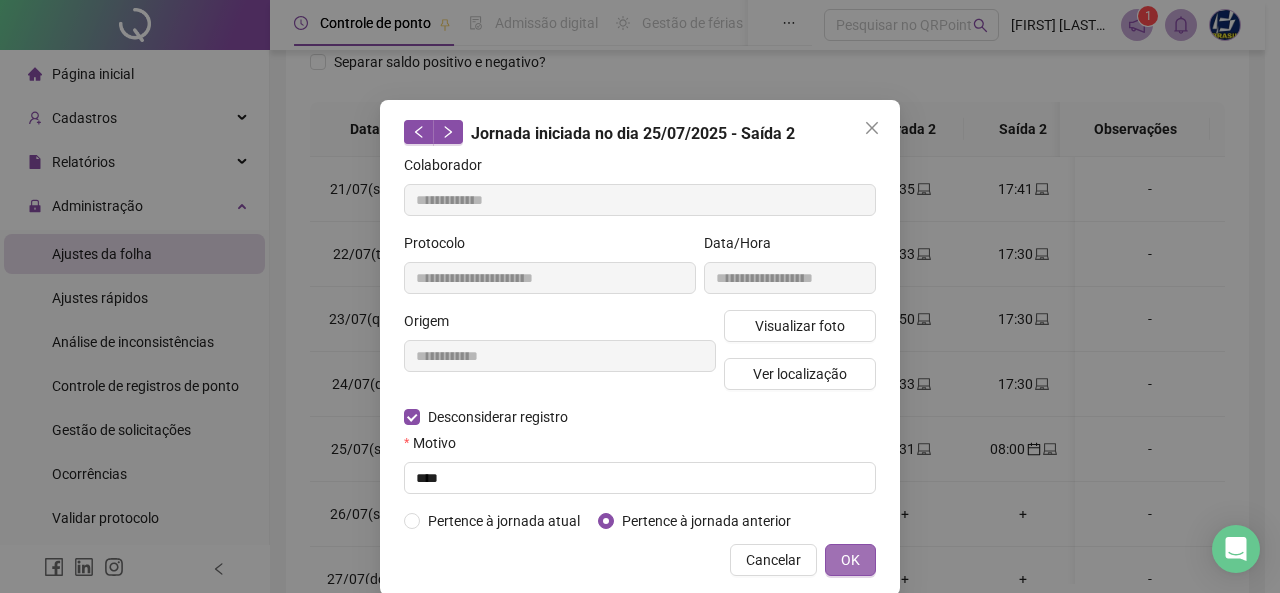 click on "OK" at bounding box center (850, 560) 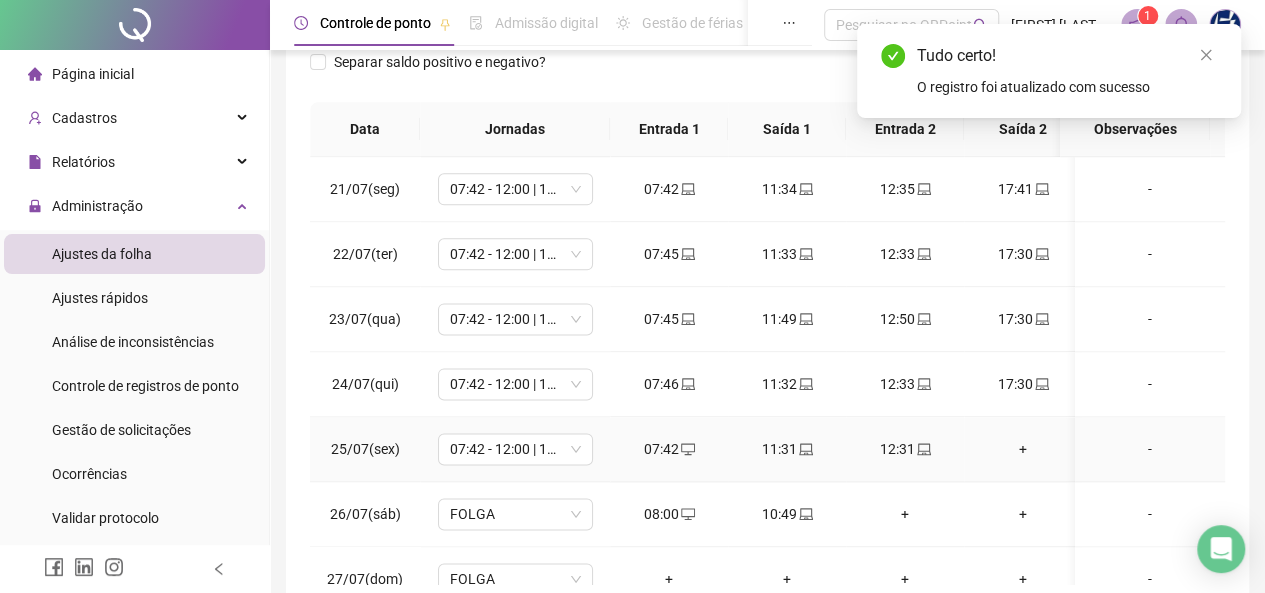 click on "+" at bounding box center [1023, 449] 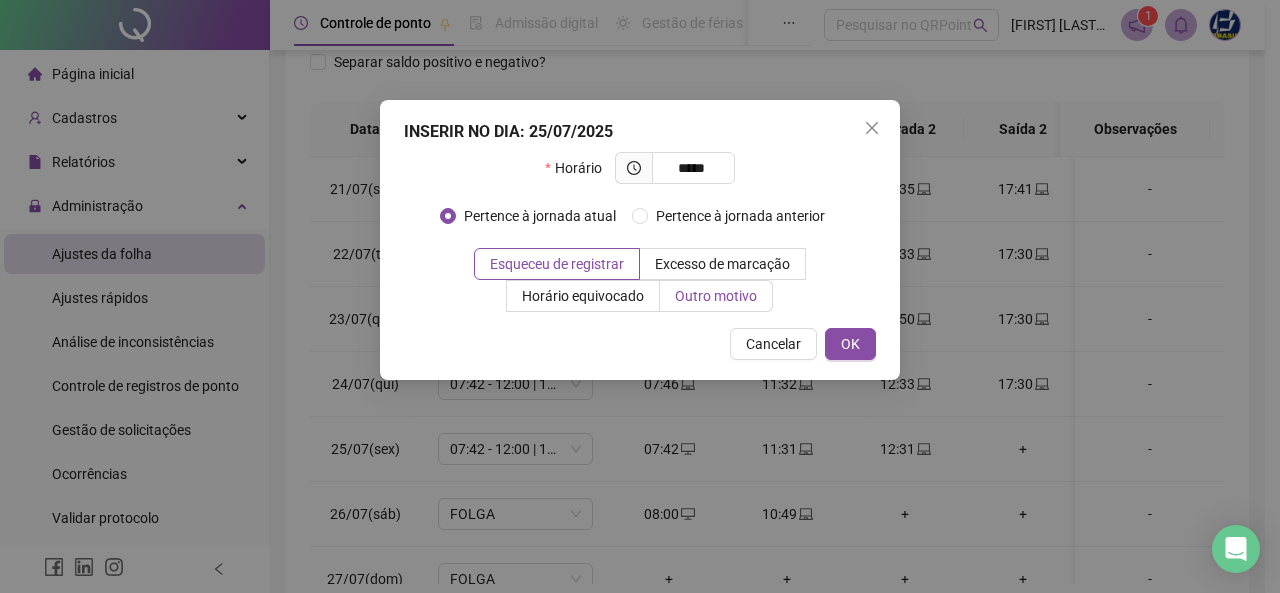 type on "*****" 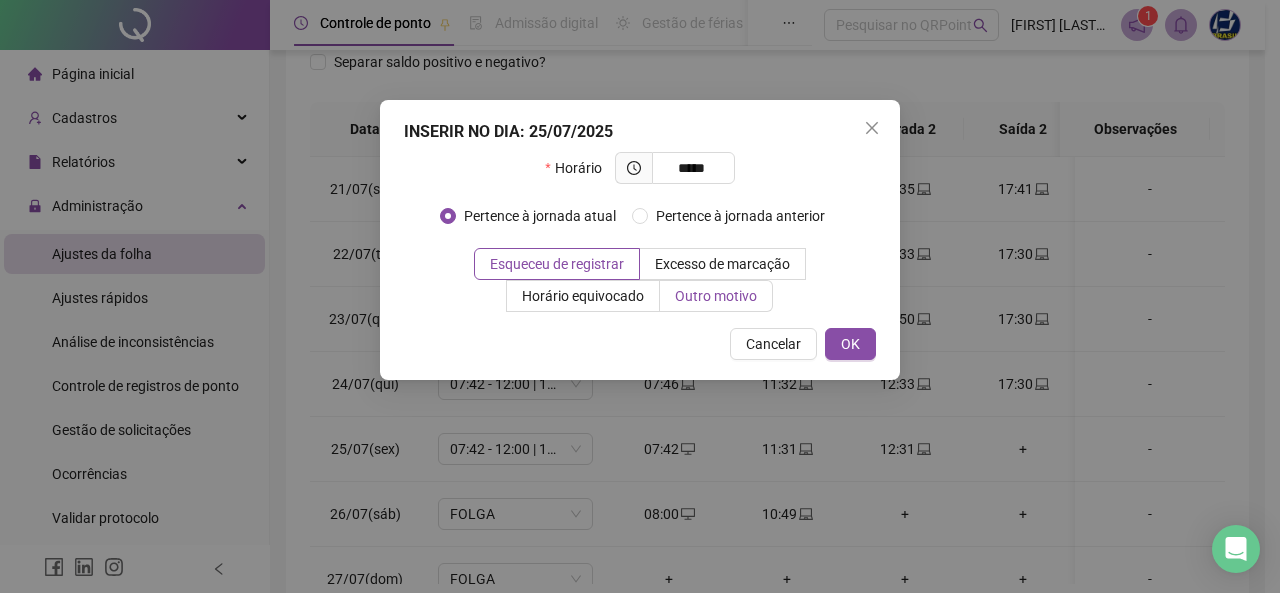 click on "Outro motivo" at bounding box center [716, 296] 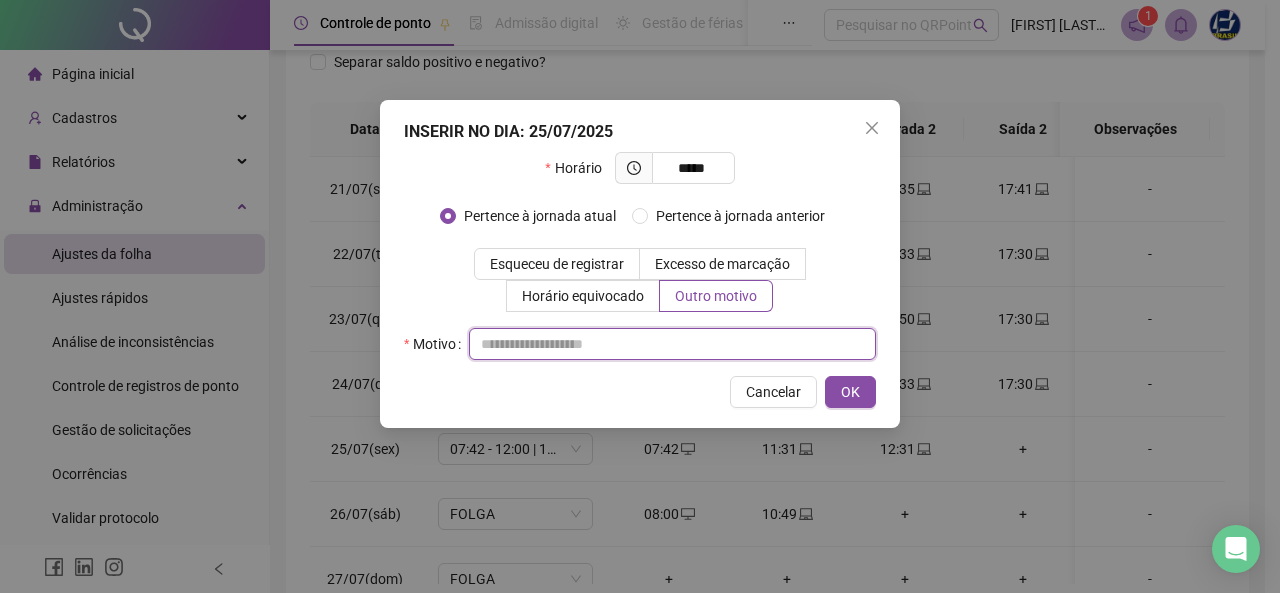 click at bounding box center [672, 344] 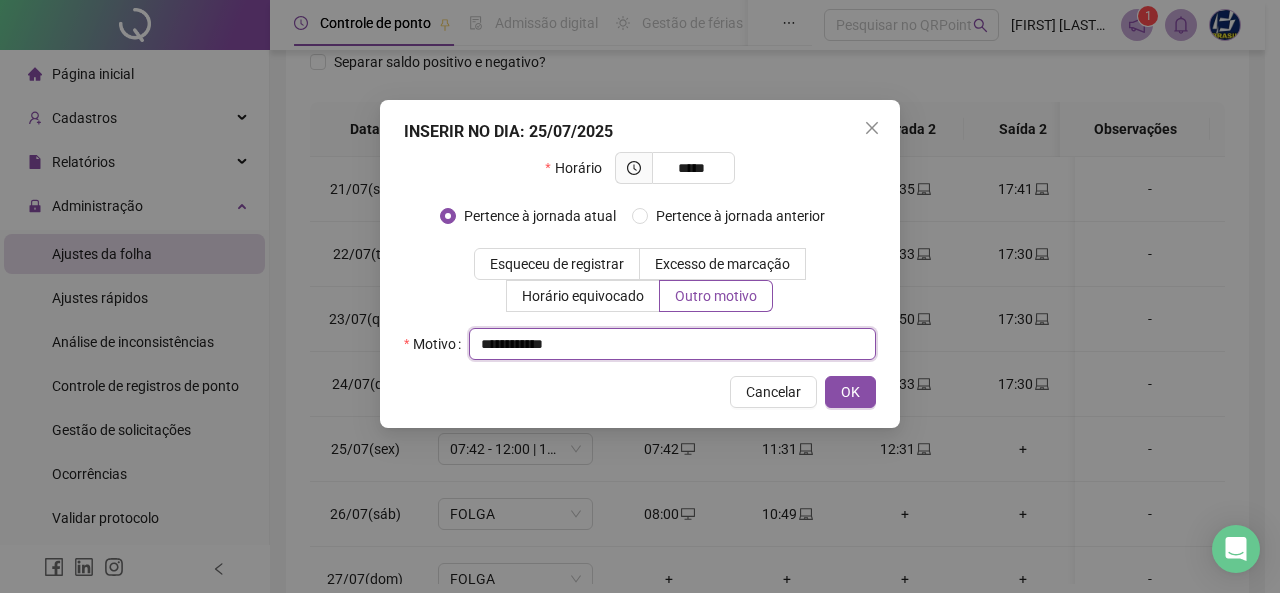 type on "**********" 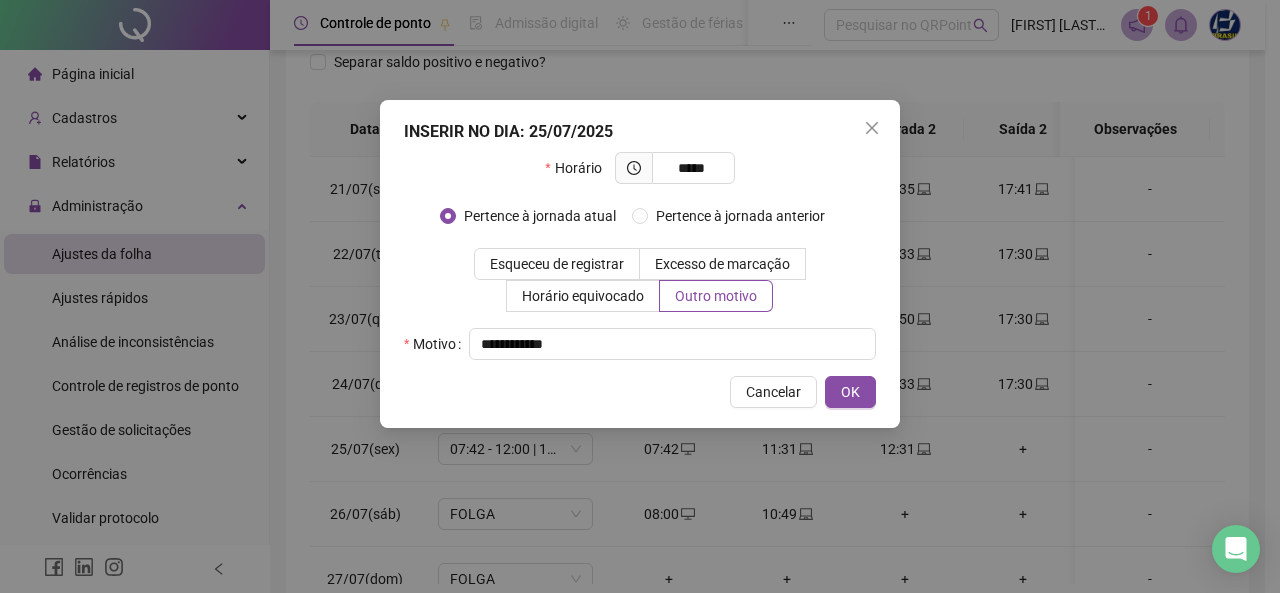 click on "**********" at bounding box center (640, 264) 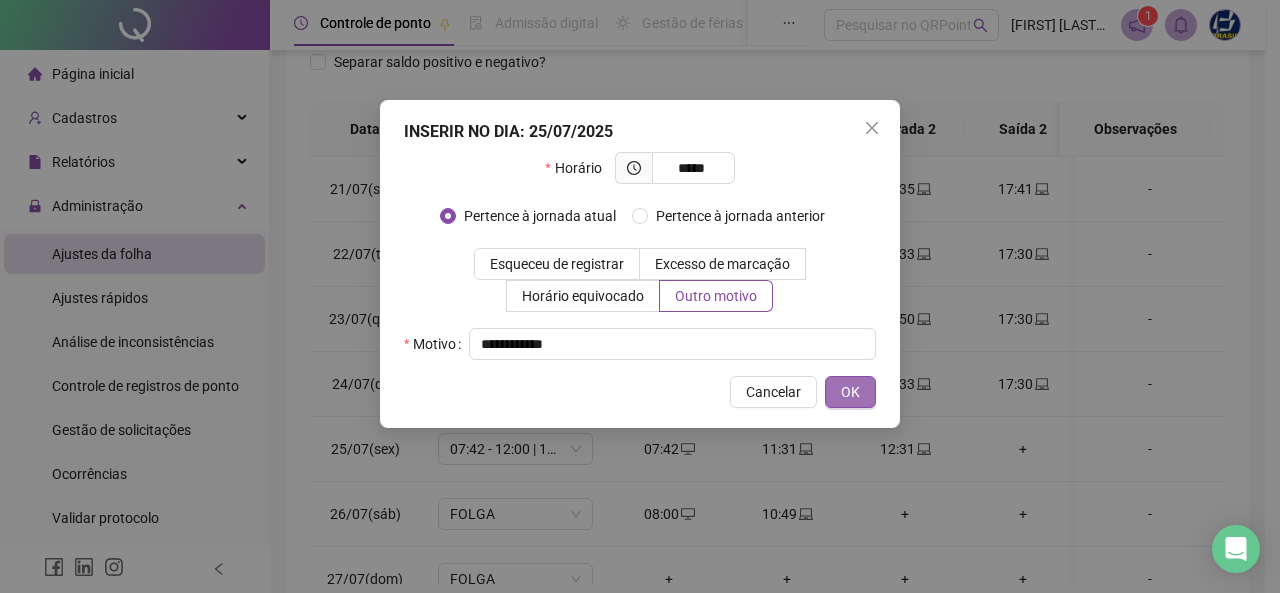 click on "OK" at bounding box center [850, 392] 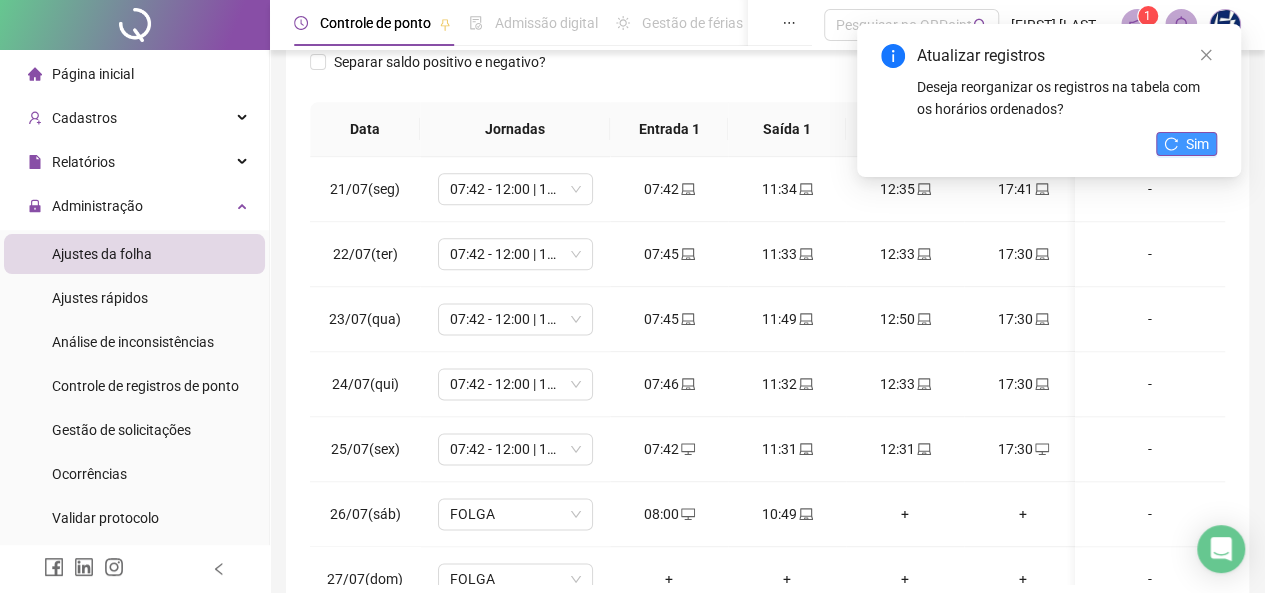 click on "Sim" at bounding box center [1197, 144] 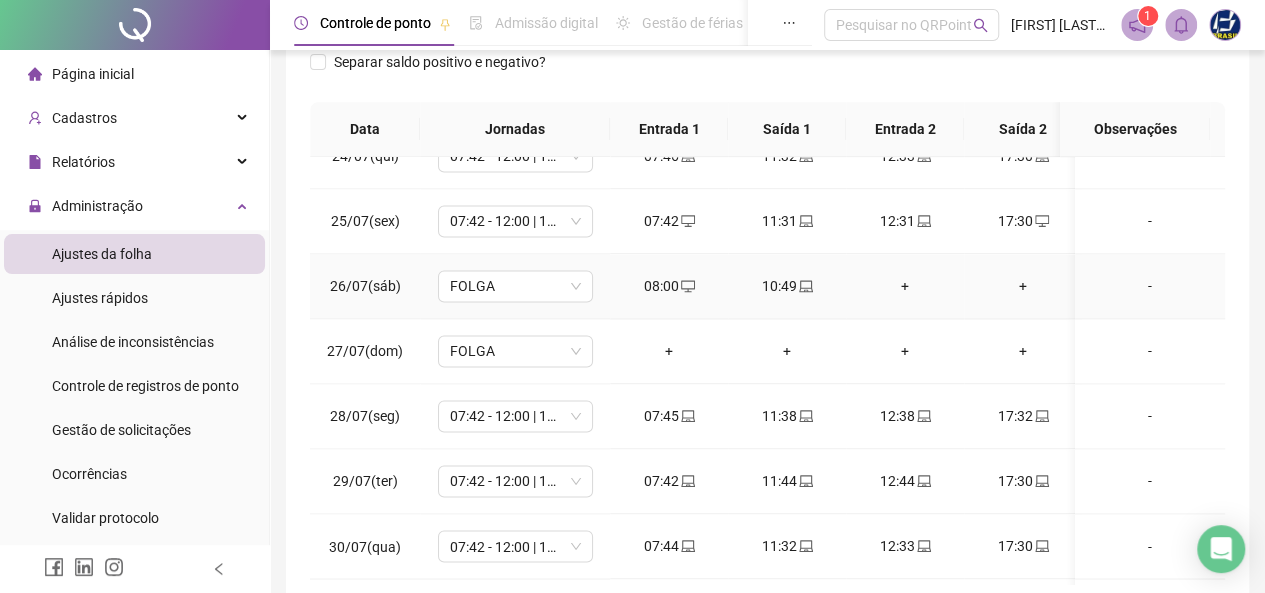 scroll, scrollTop: 1593, scrollLeft: 0, axis: vertical 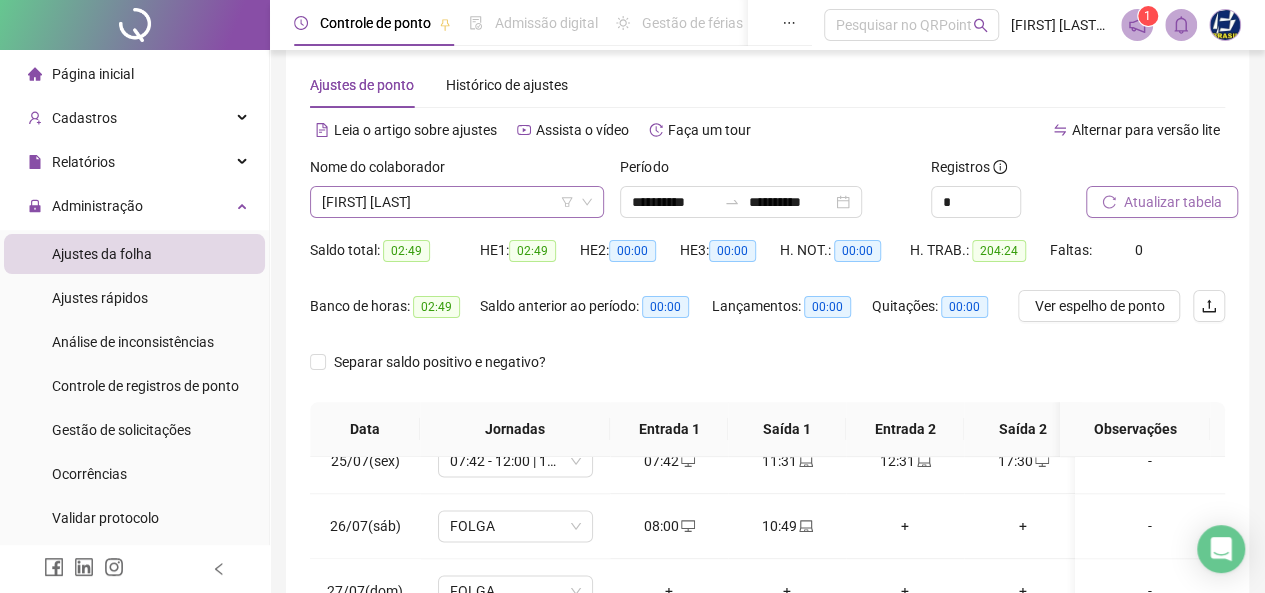 click on "[FIRST] [LAST]" at bounding box center (457, 202) 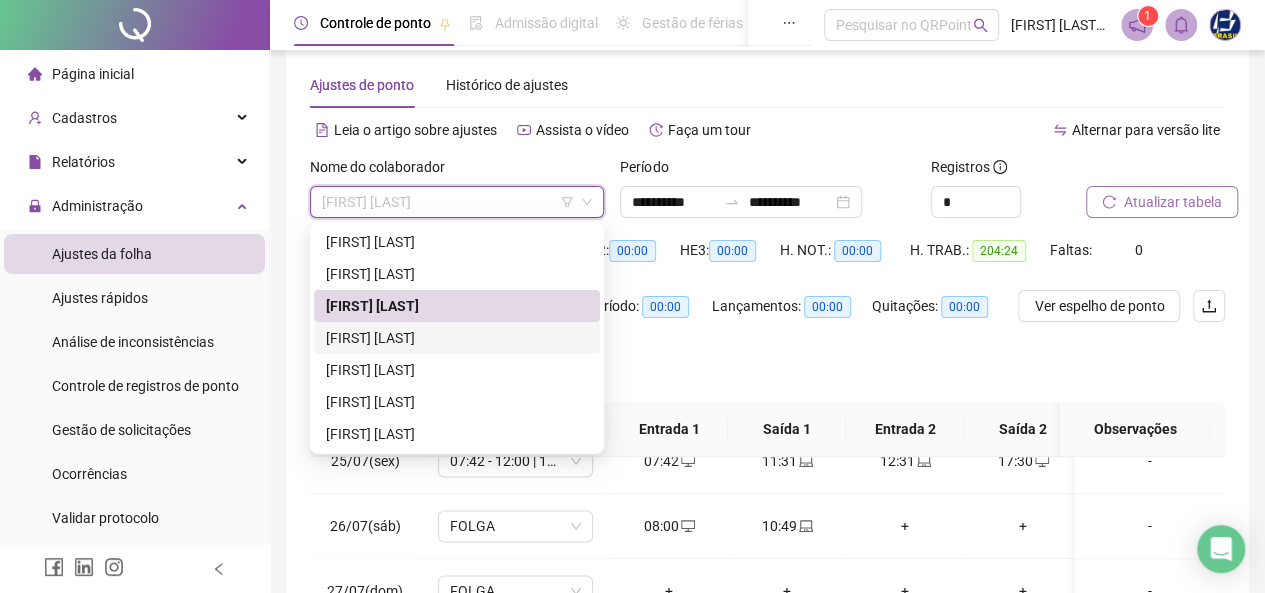 click on "[FIRST] [LAST]" at bounding box center (457, 338) 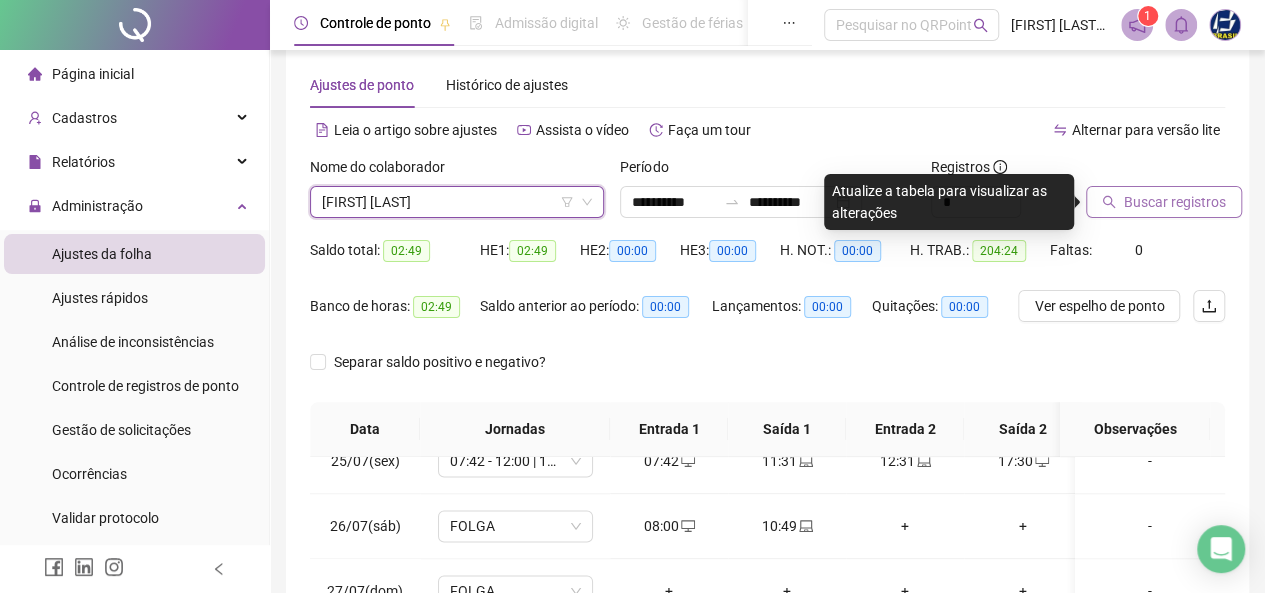 click on "Buscar registros" at bounding box center (1175, 202) 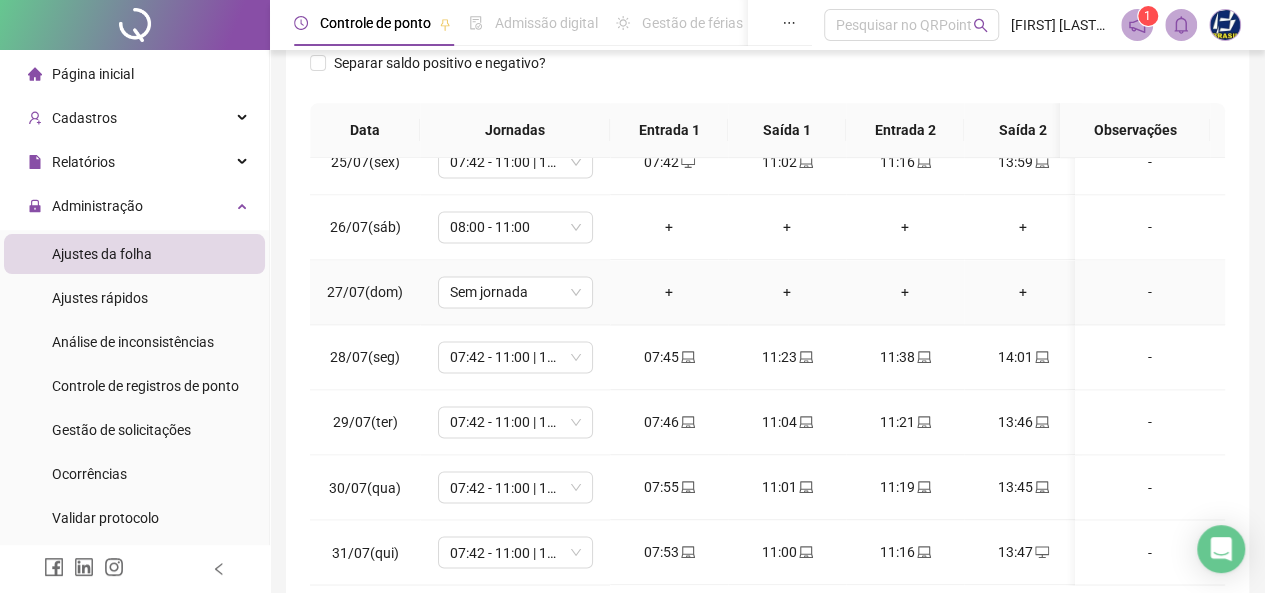 scroll, scrollTop: 328, scrollLeft: 0, axis: vertical 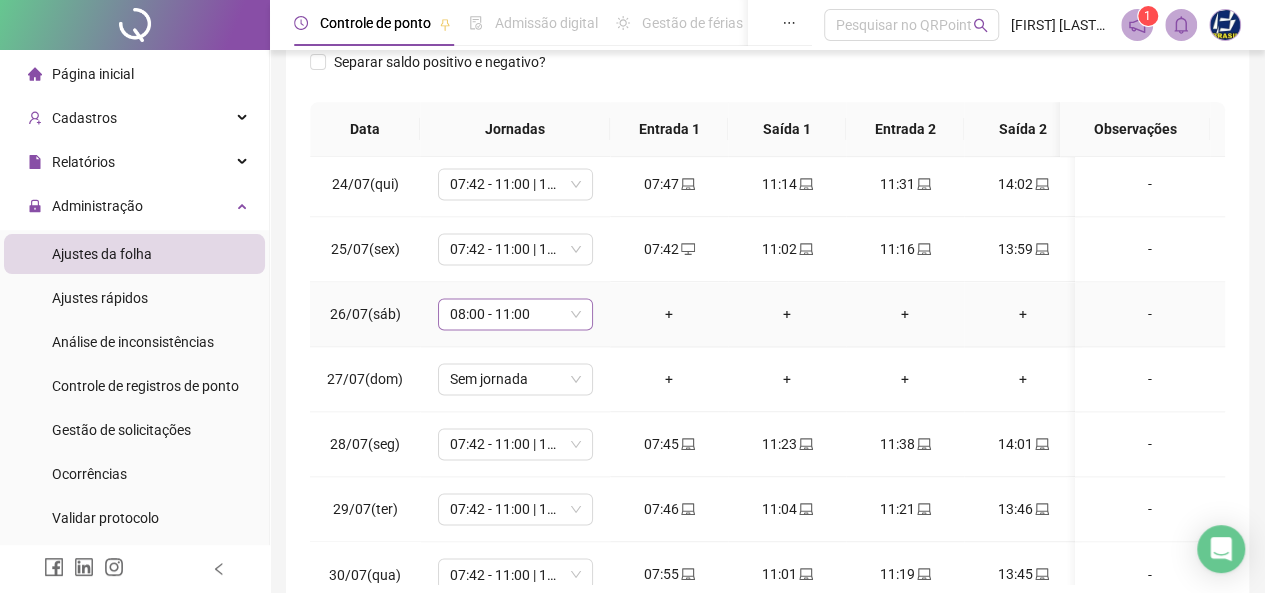 click on "08:00 - 11:00" at bounding box center (515, 314) 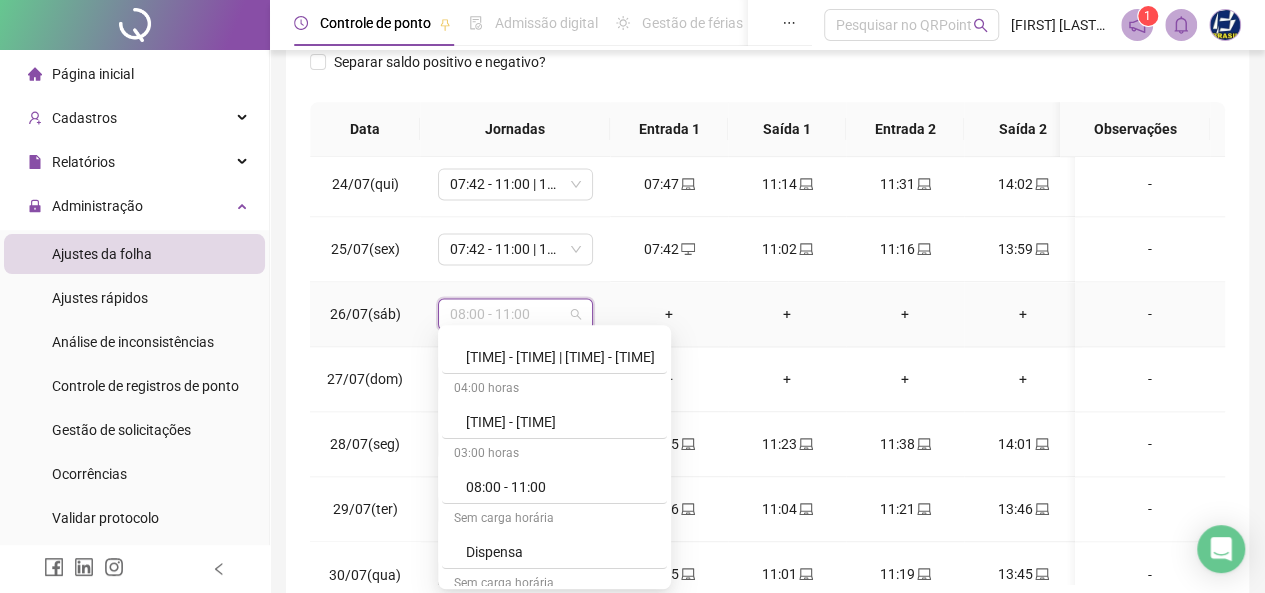 scroll, scrollTop: 390, scrollLeft: 0, axis: vertical 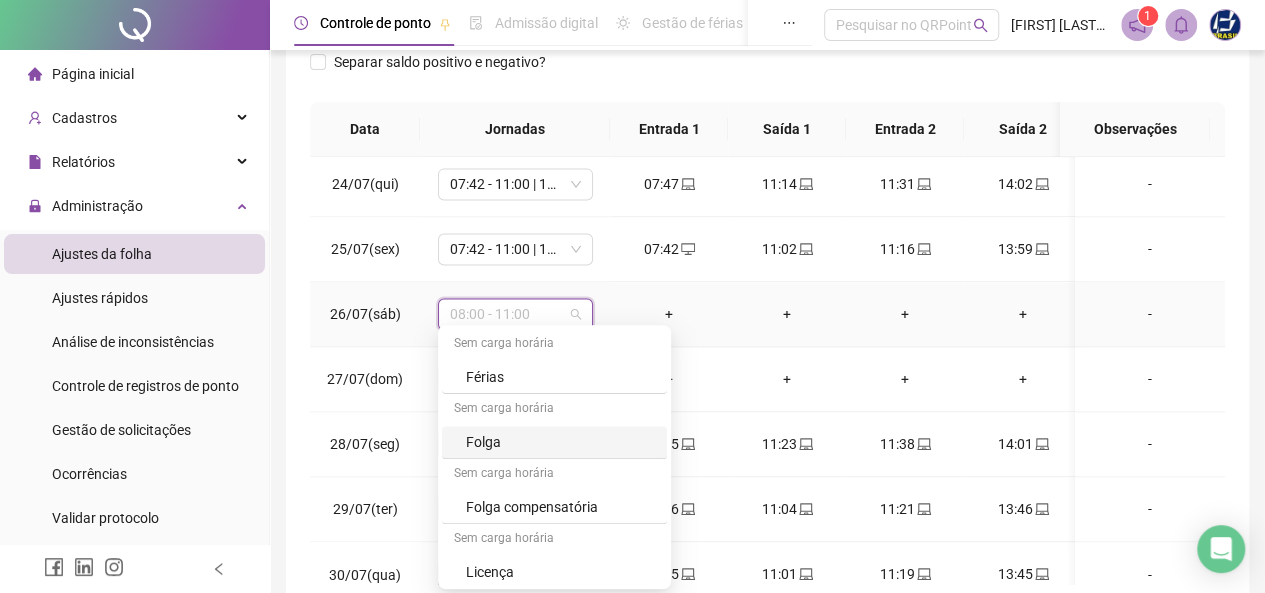 click on "Folga" at bounding box center (560, 442) 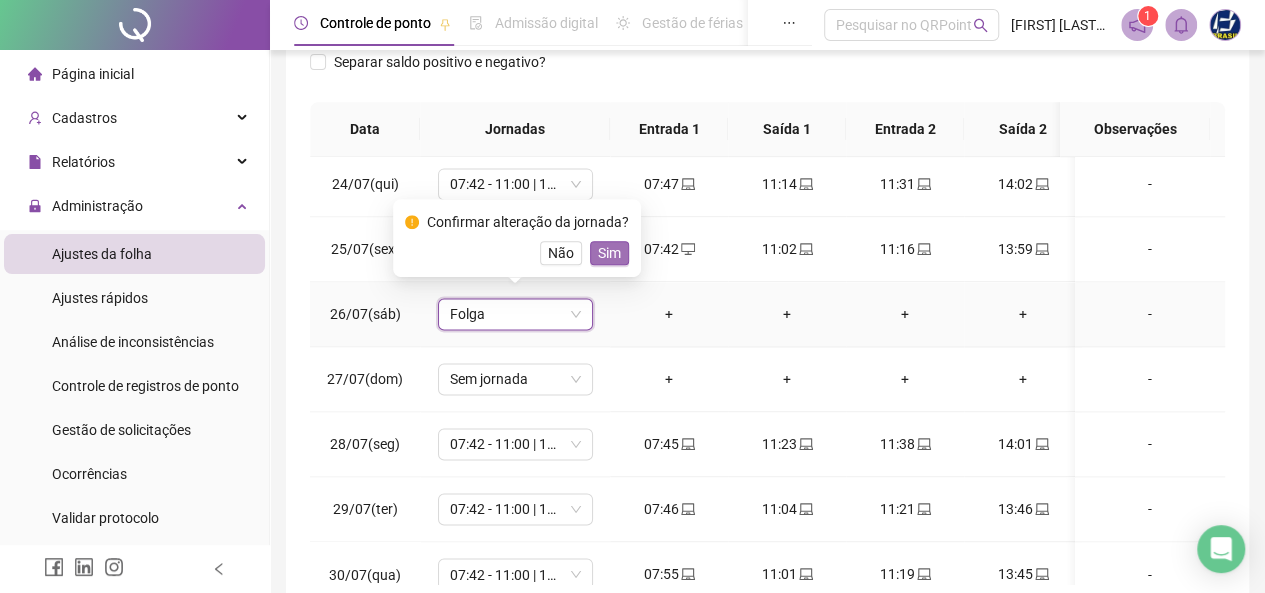 click on "Sim" at bounding box center (609, 253) 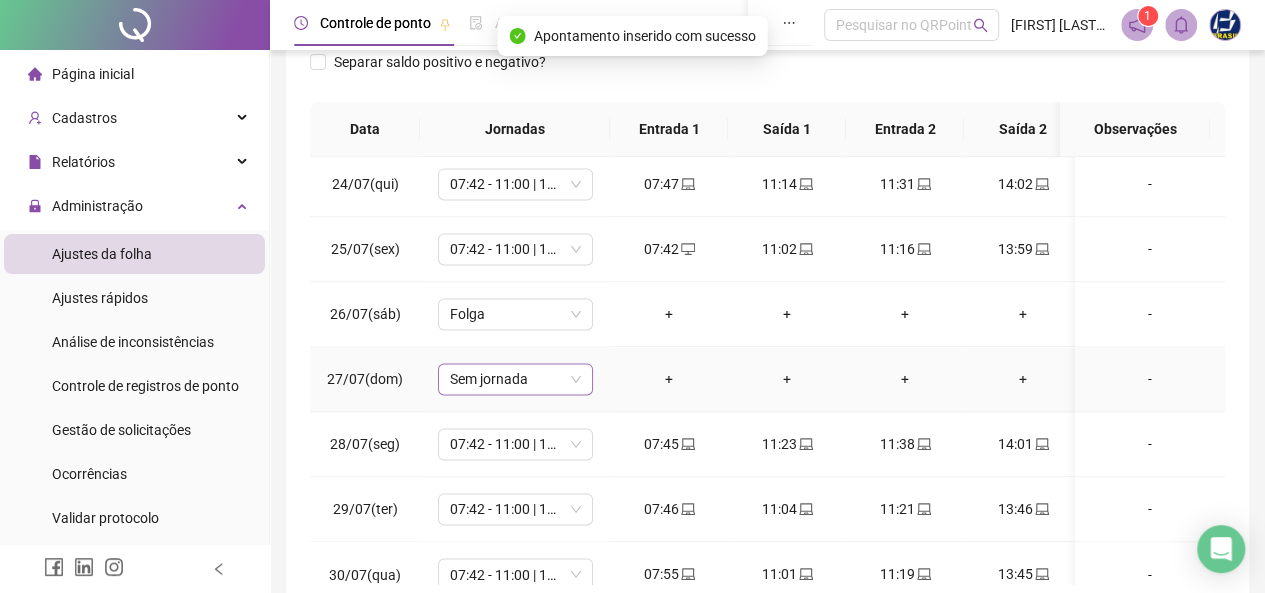 click on "Sem jornada" at bounding box center [515, 379] 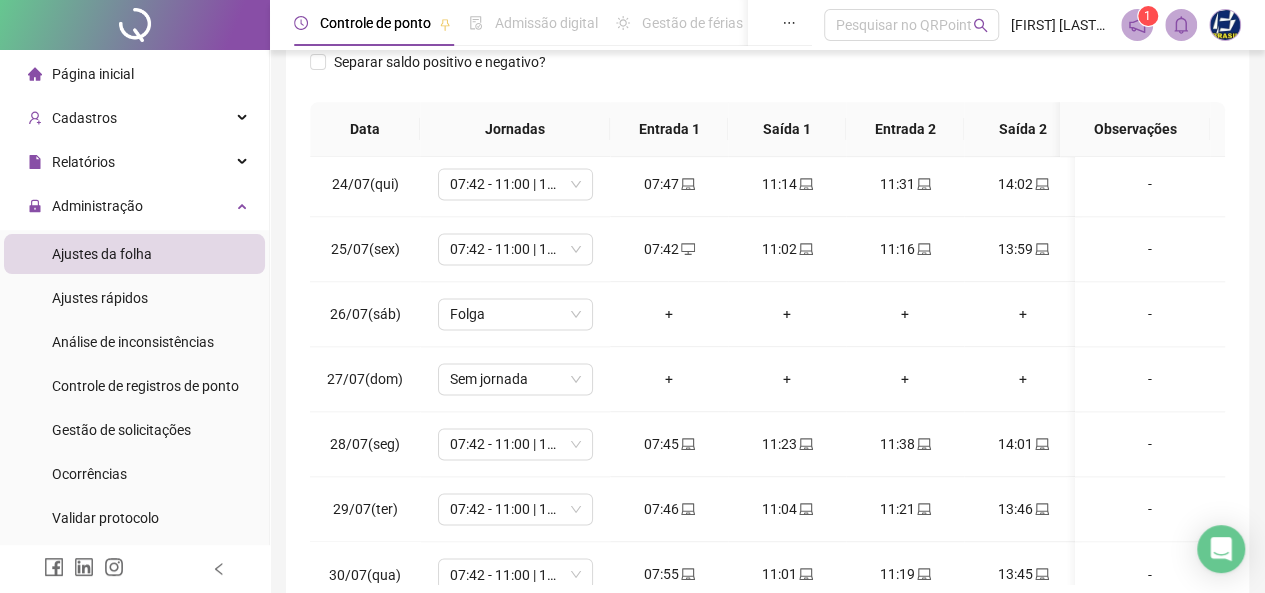 click on "**********" at bounding box center [767, 173] 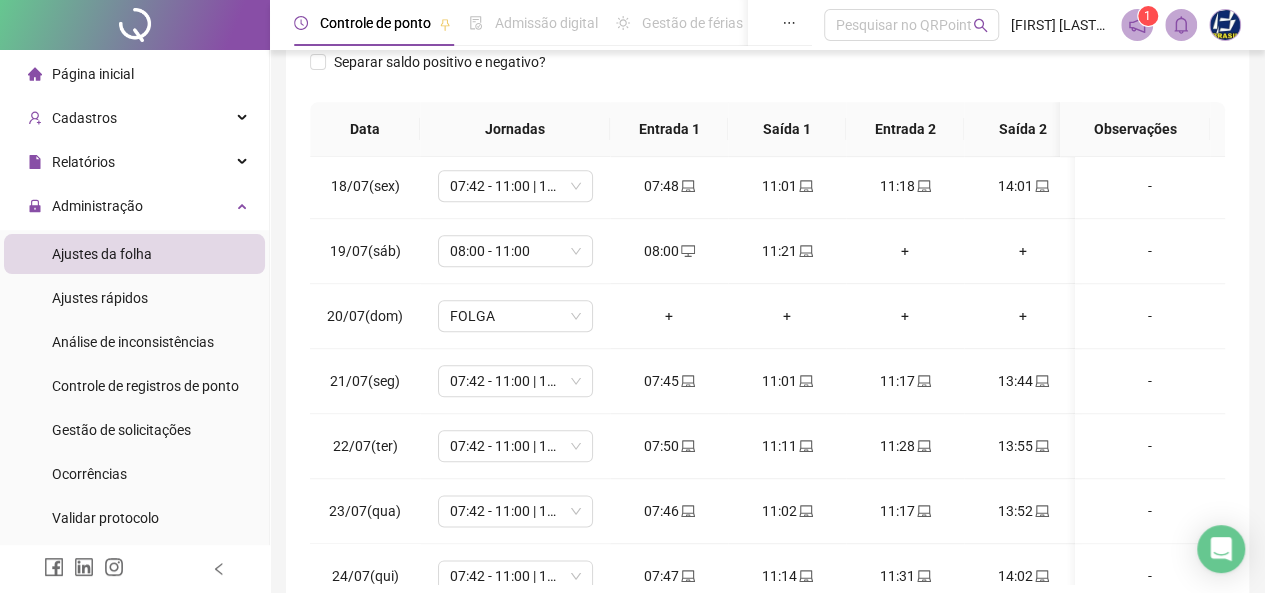 scroll, scrollTop: 993, scrollLeft: 0, axis: vertical 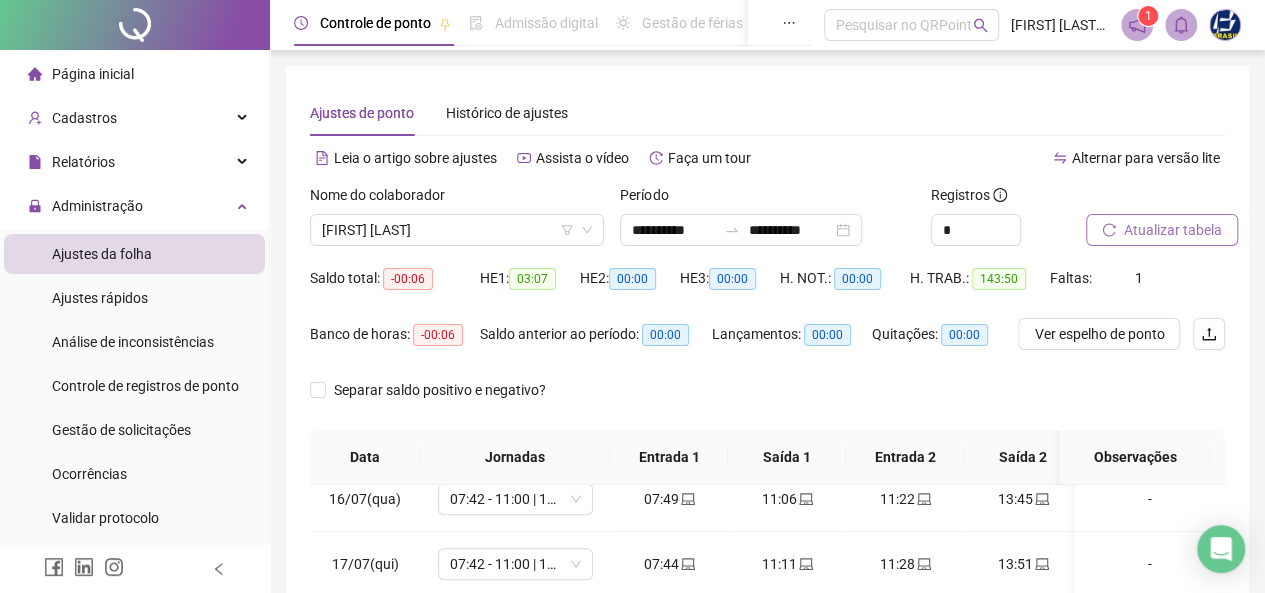 click on "Atualizar tabela" at bounding box center (1173, 230) 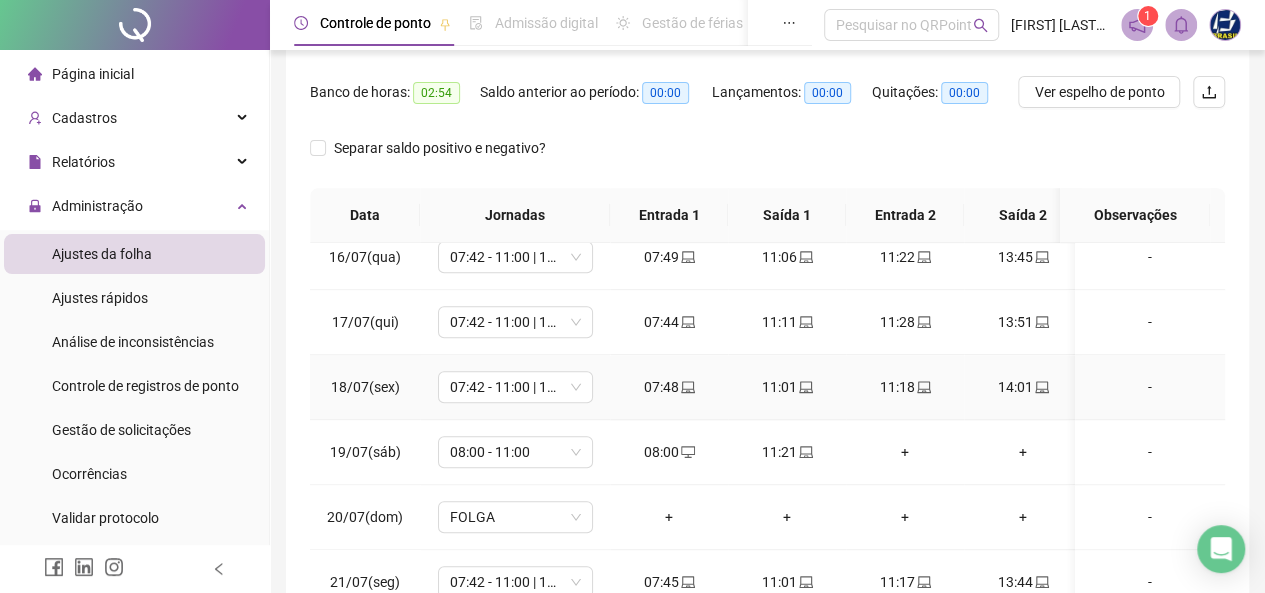 scroll, scrollTop: 300, scrollLeft: 0, axis: vertical 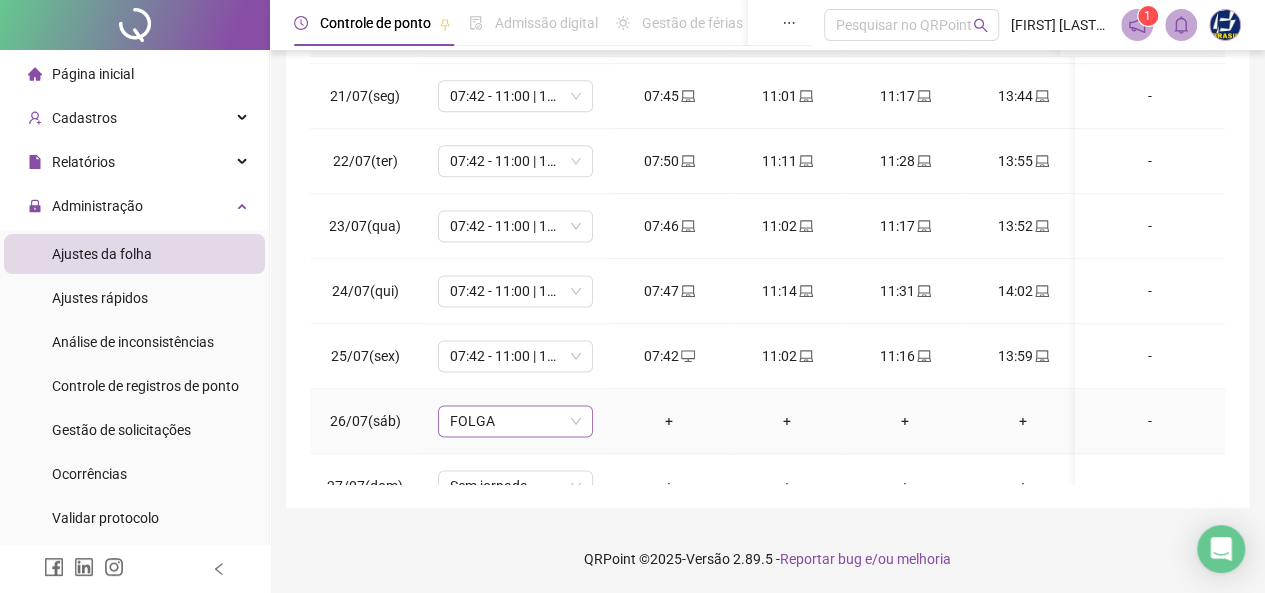 click on "FOLGA" at bounding box center [515, 421] 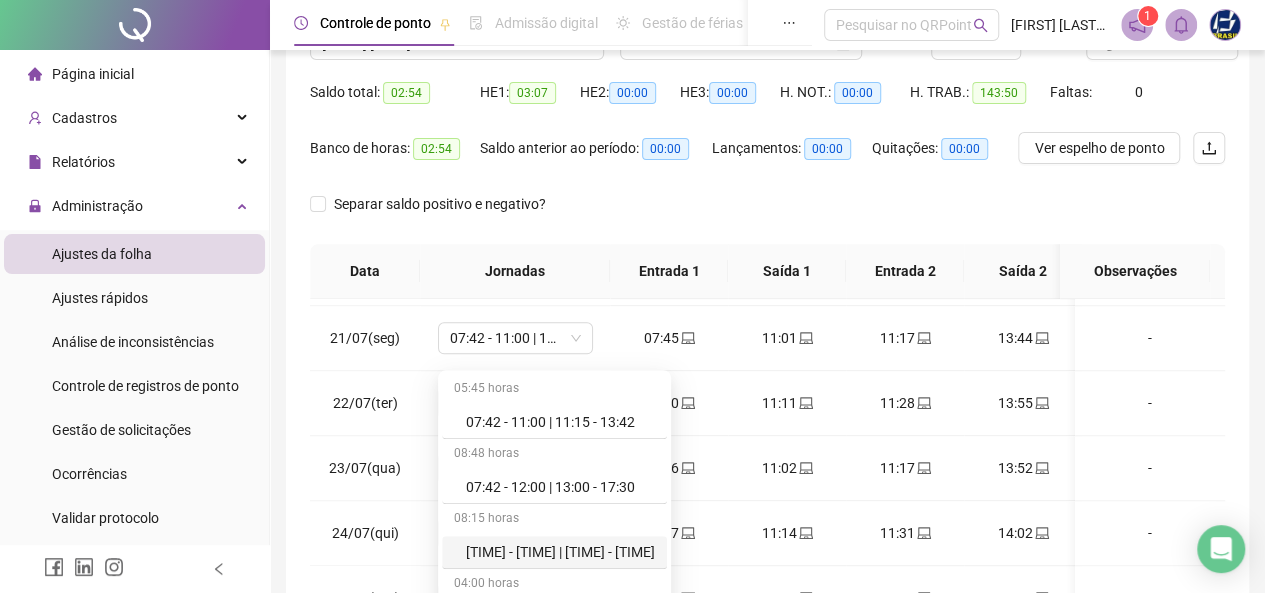 scroll, scrollTop: 400, scrollLeft: 0, axis: vertical 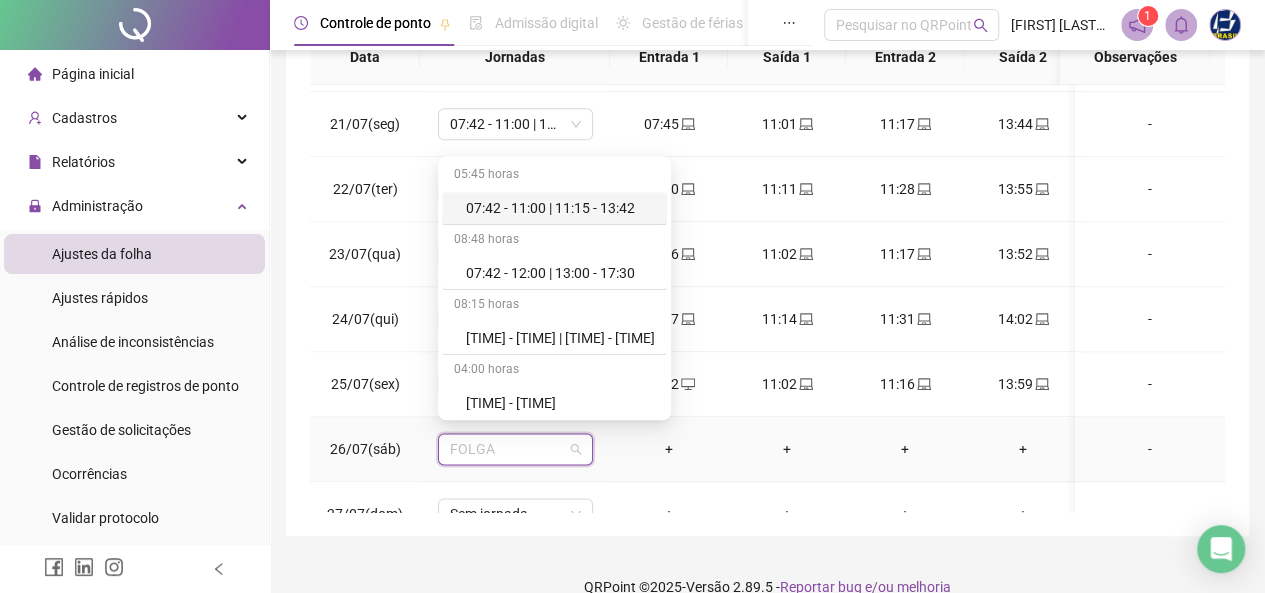 click on "07:42 - 11:00 | 11:15 - 13:42" at bounding box center (560, 208) 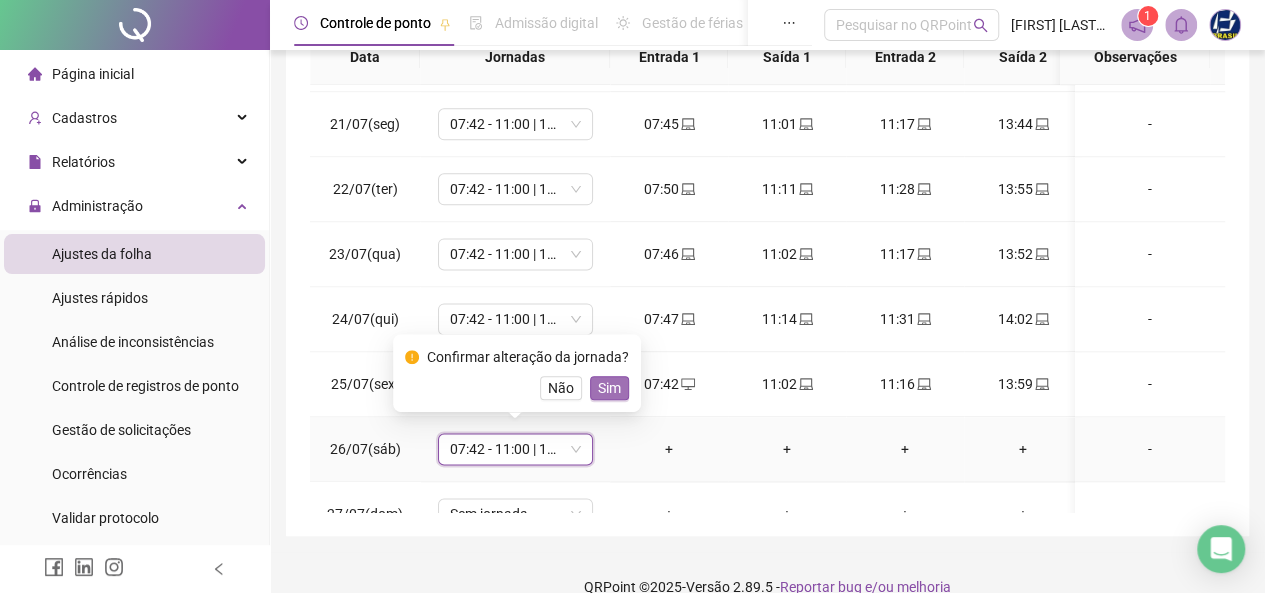 click on "Sim" at bounding box center (609, 388) 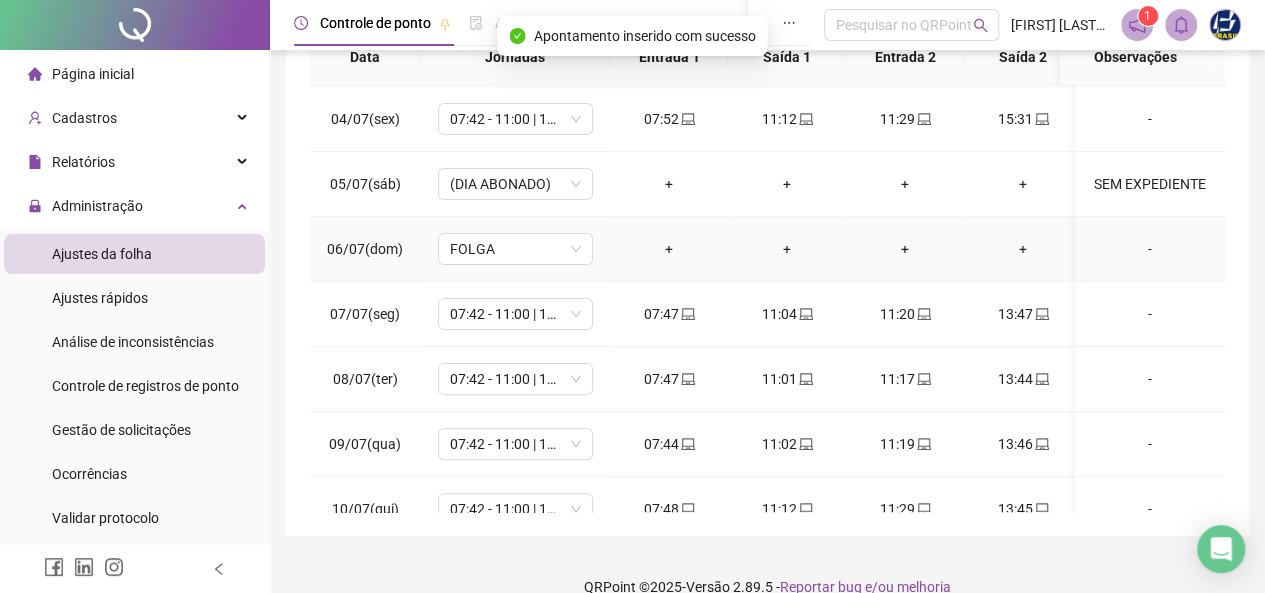scroll, scrollTop: 0, scrollLeft: 0, axis: both 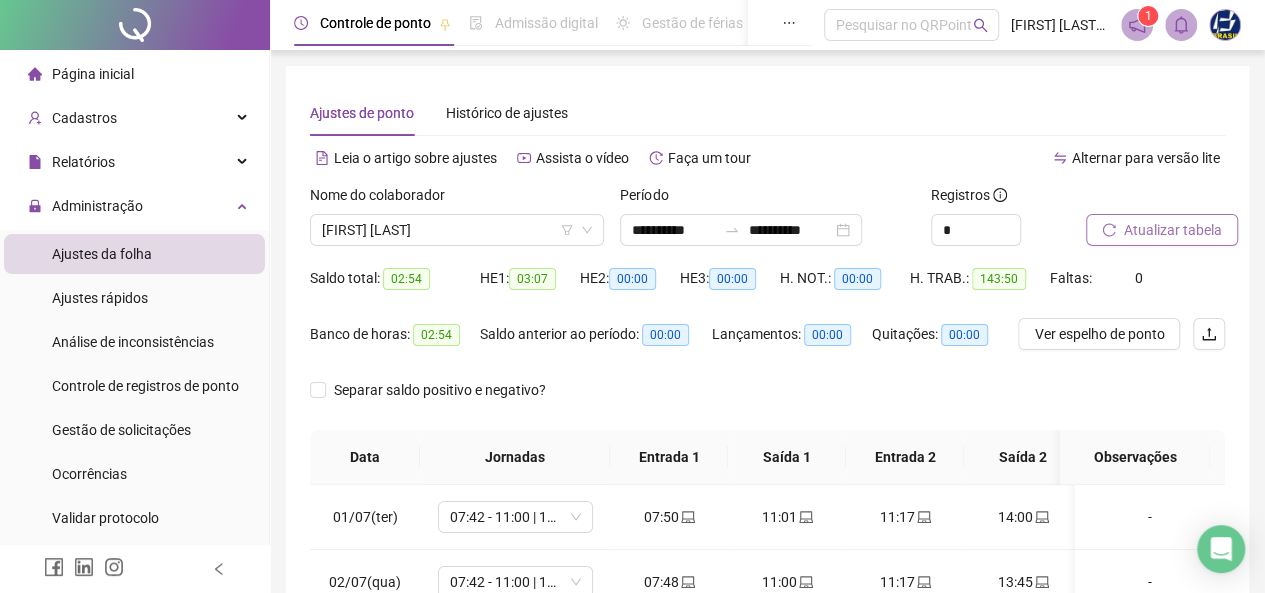 click on "Atualizar tabela" at bounding box center (1173, 230) 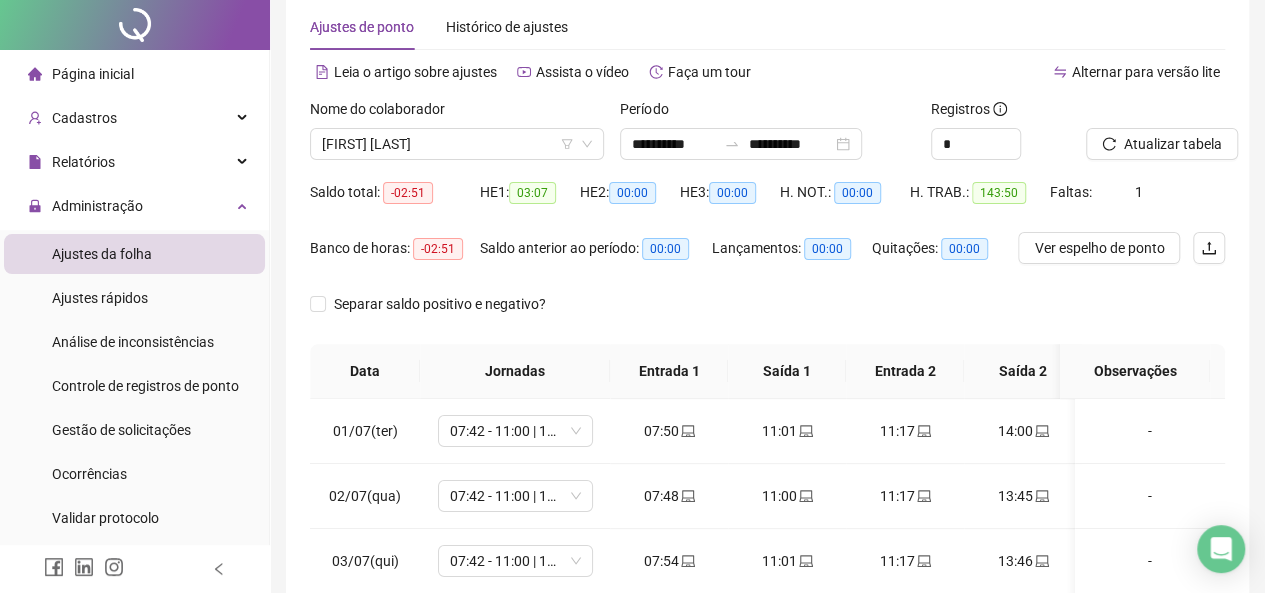 scroll, scrollTop: 0, scrollLeft: 0, axis: both 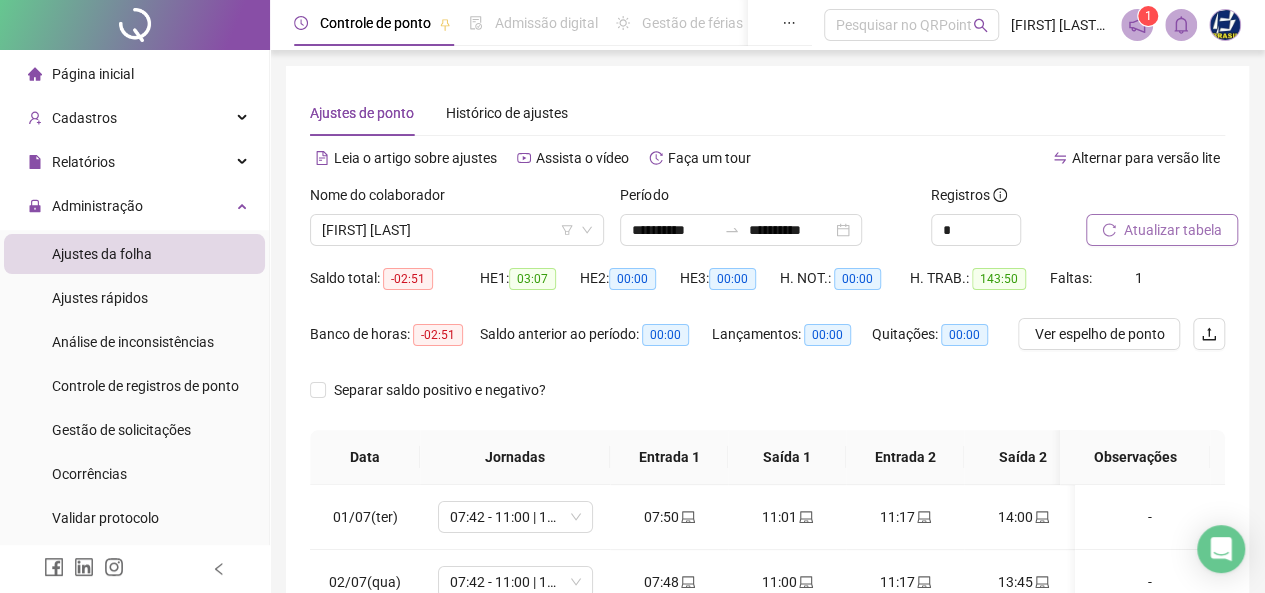 click on "Atualizar tabela" at bounding box center (1173, 230) 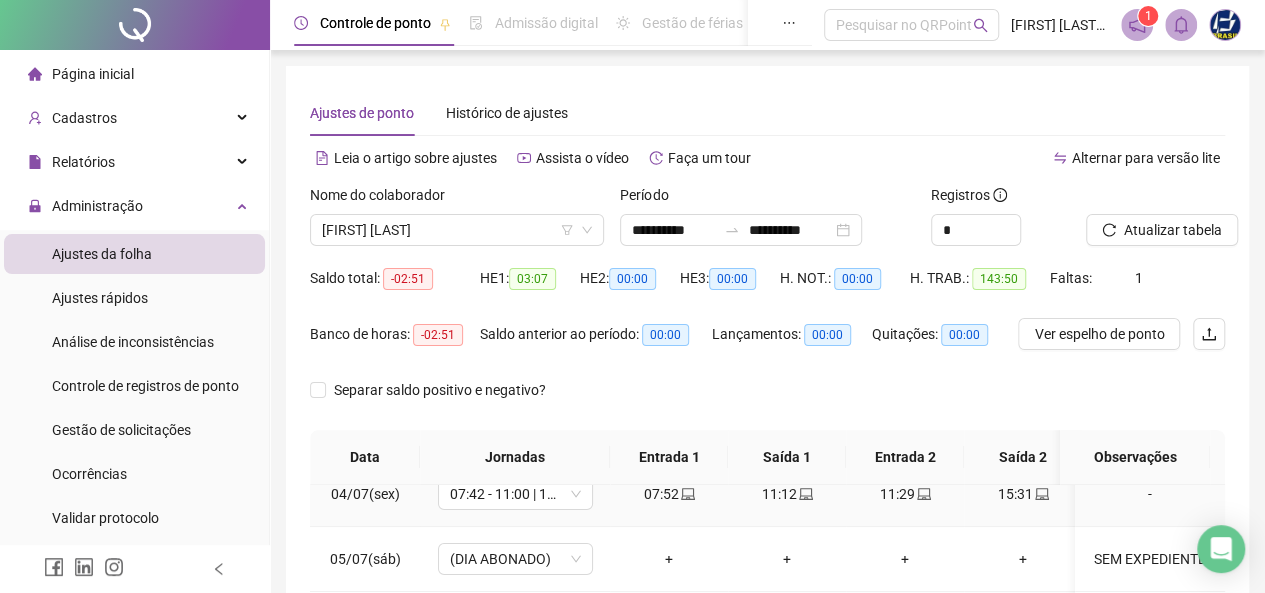 scroll, scrollTop: 500, scrollLeft: 0, axis: vertical 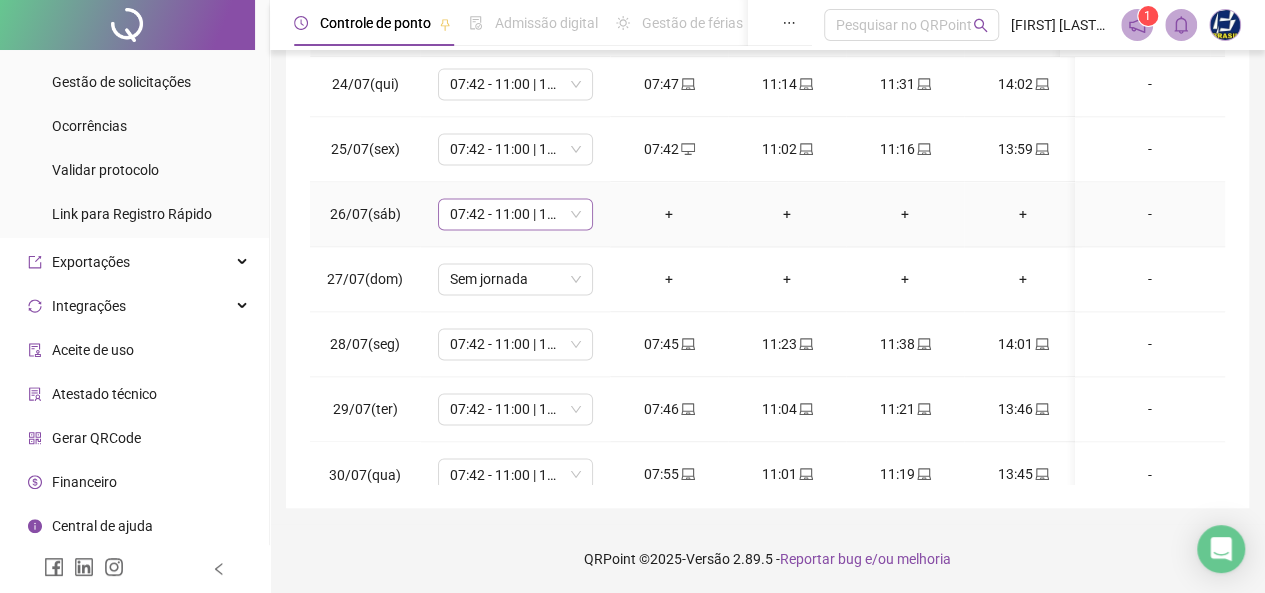 click on "07:42 - 11:00 | 11:15 - 13:42" at bounding box center [515, 214] 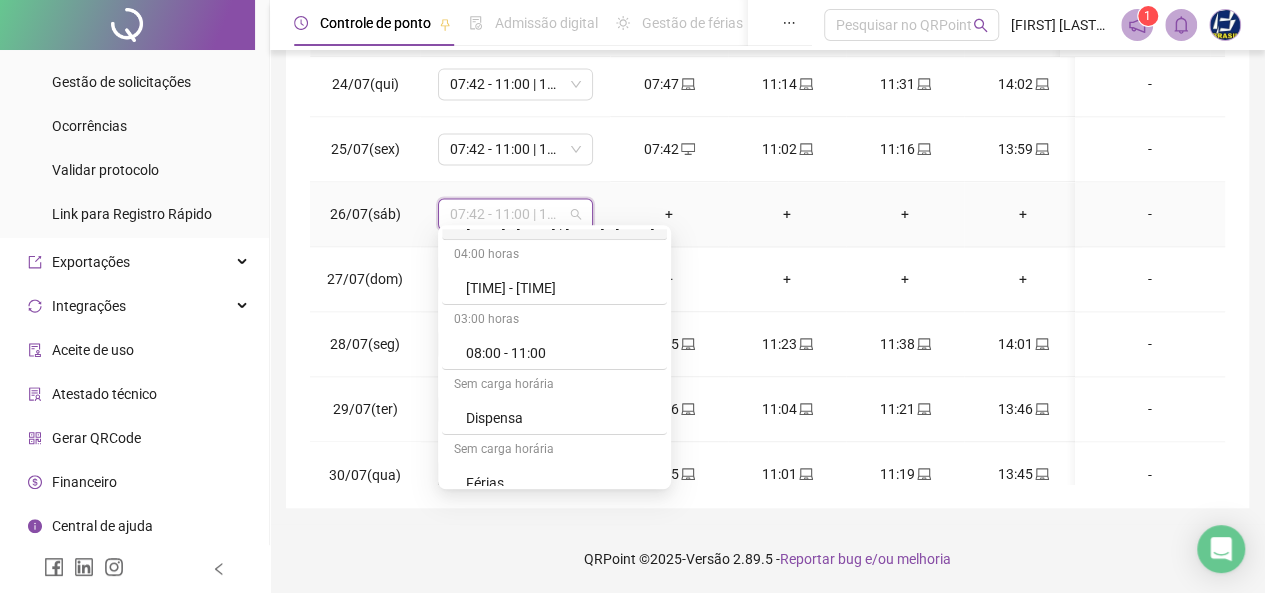 scroll, scrollTop: 200, scrollLeft: 0, axis: vertical 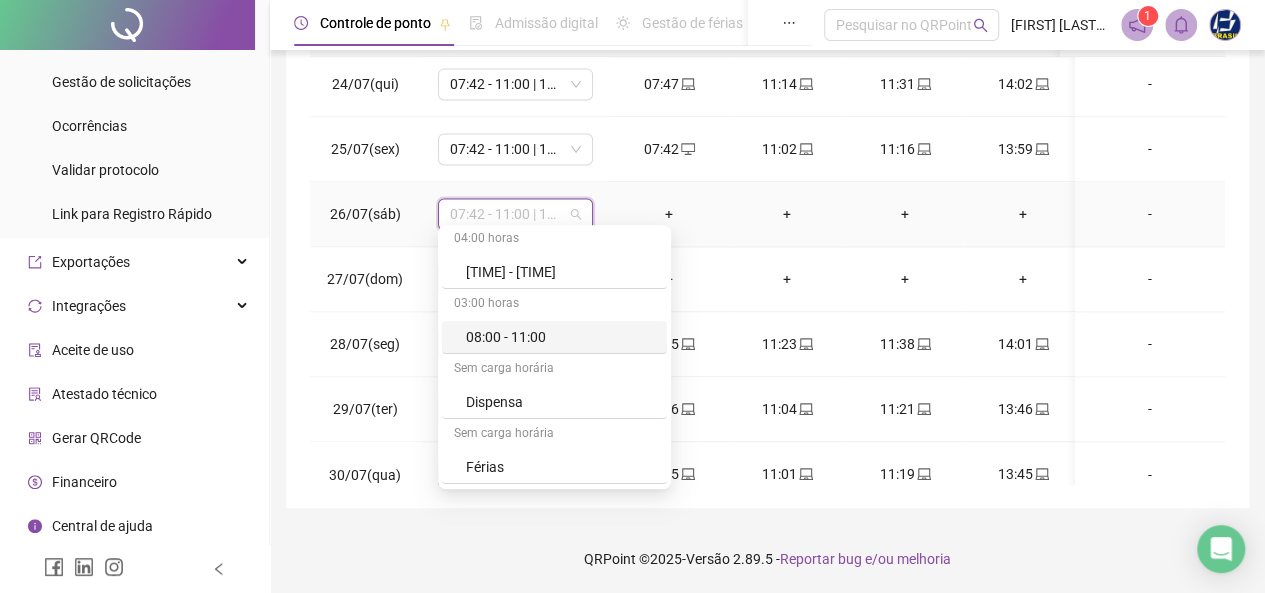 click on "08:00 - 11:00" at bounding box center [560, 337] 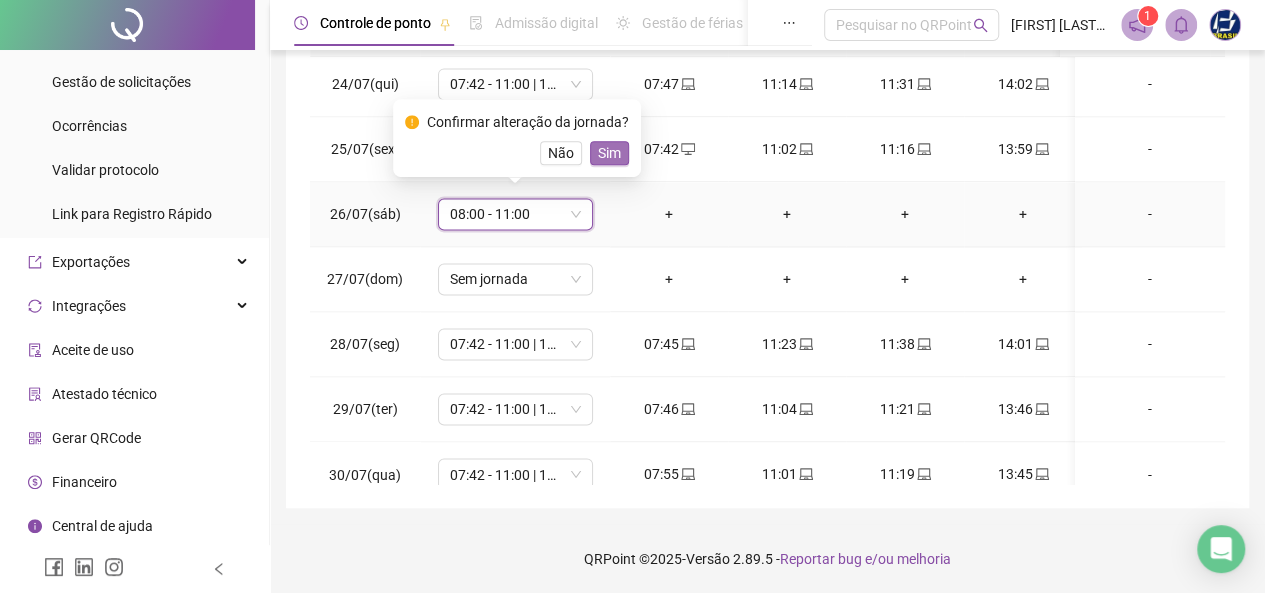click on "Sim" at bounding box center [609, 153] 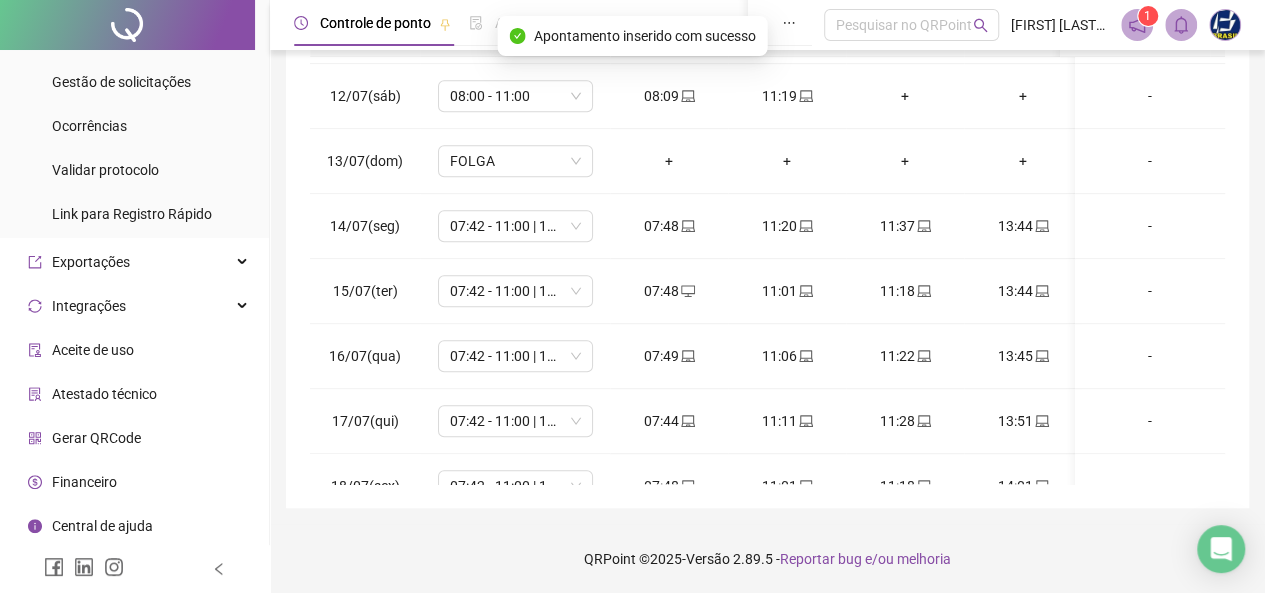 scroll, scrollTop: 500, scrollLeft: 0, axis: vertical 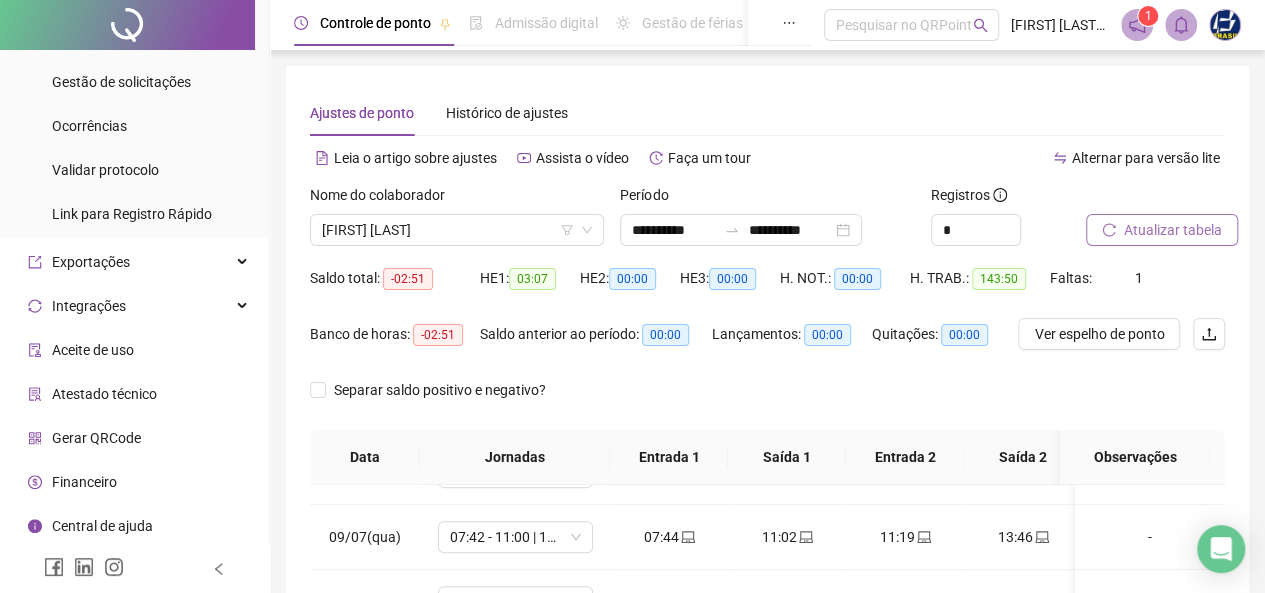 click on "Atualizar tabela" at bounding box center (1173, 230) 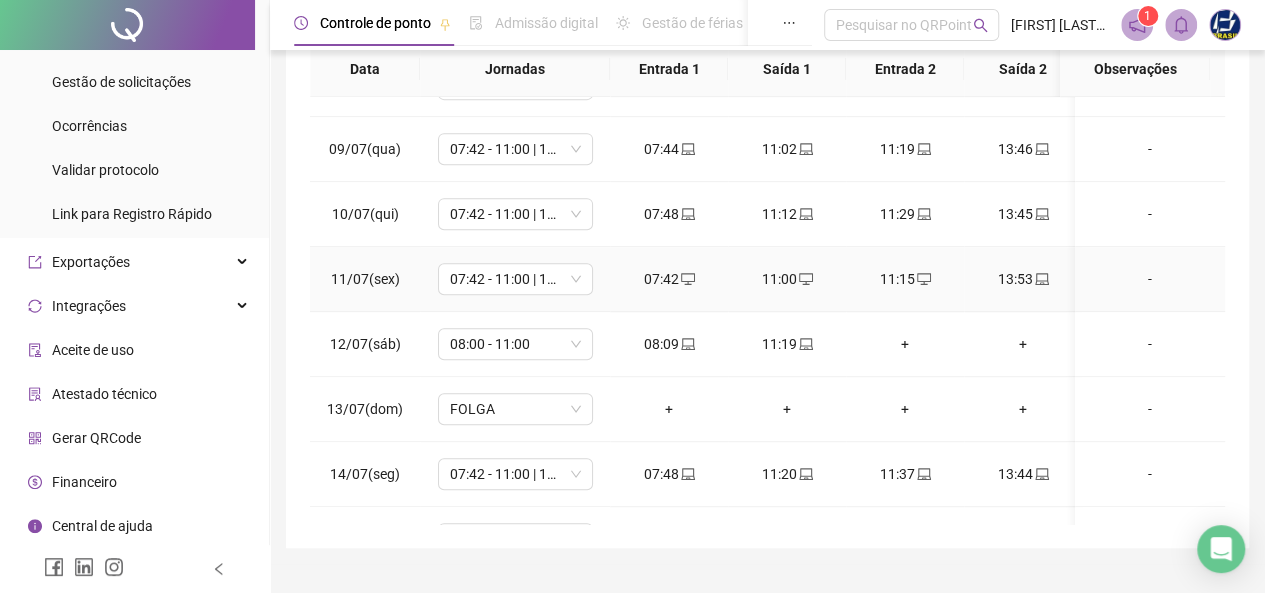 scroll, scrollTop: 400, scrollLeft: 0, axis: vertical 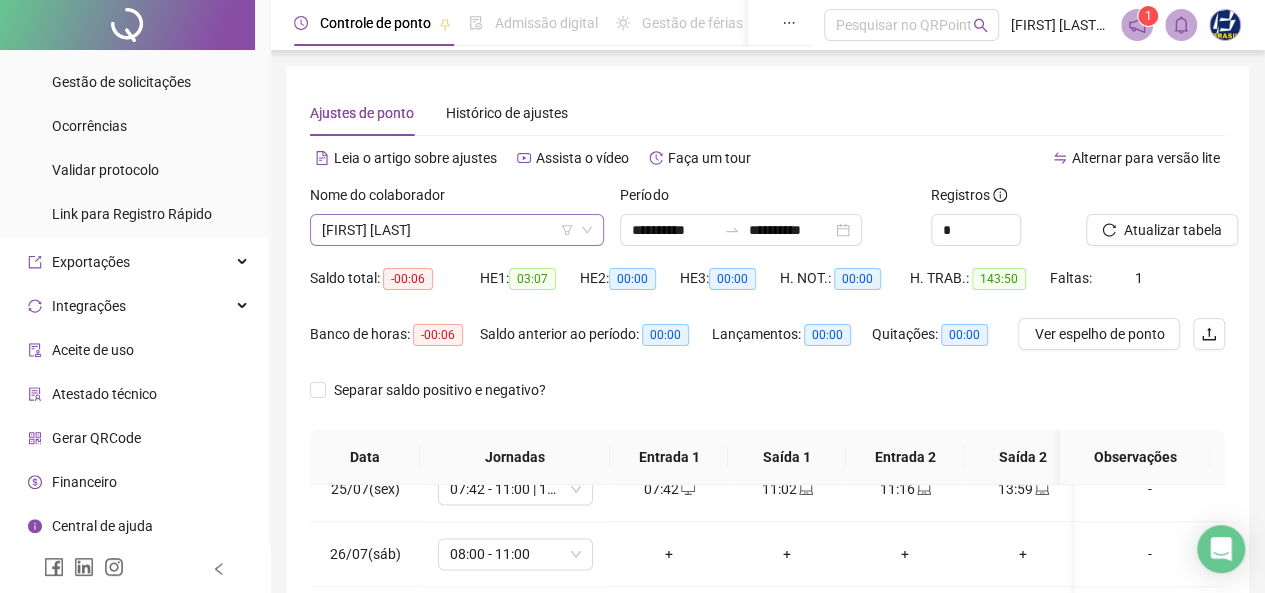 click on "[FIRST] [LAST]" at bounding box center (457, 230) 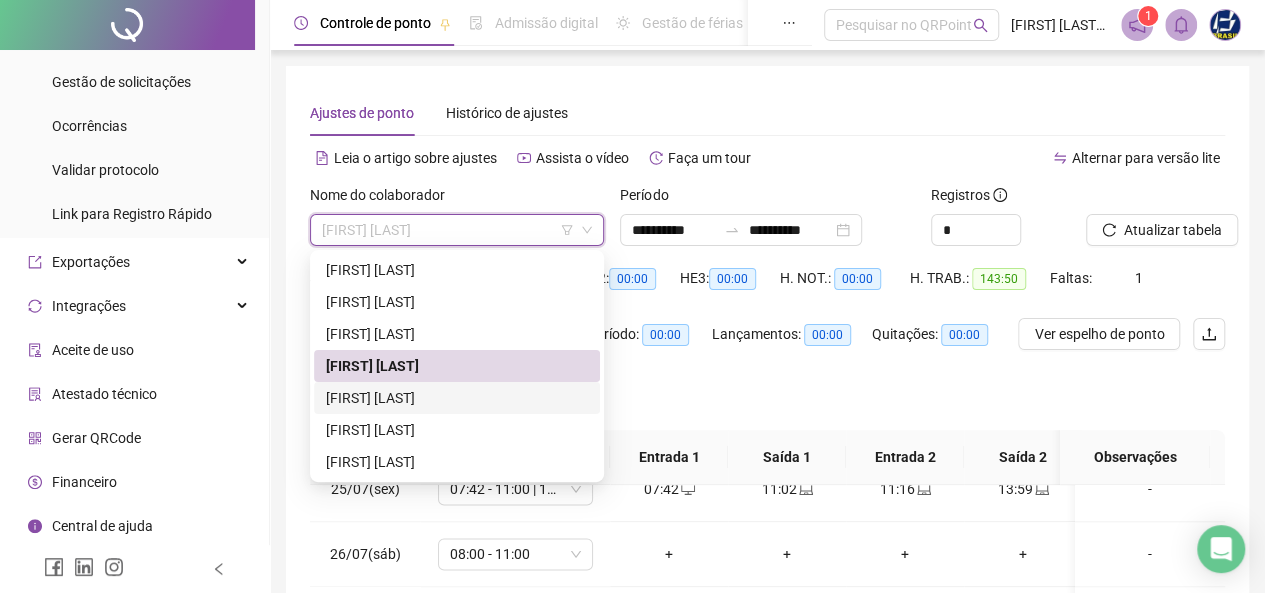 click on "[FIRST] [LAST]" at bounding box center [457, 398] 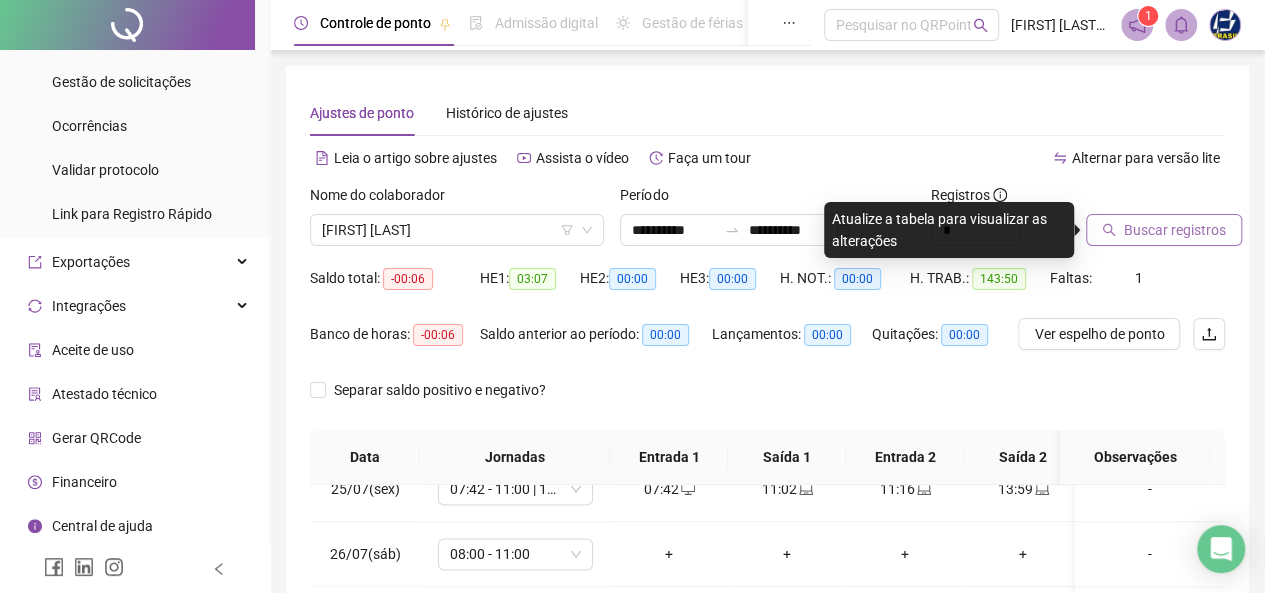 click on "Buscar registros" at bounding box center (1175, 230) 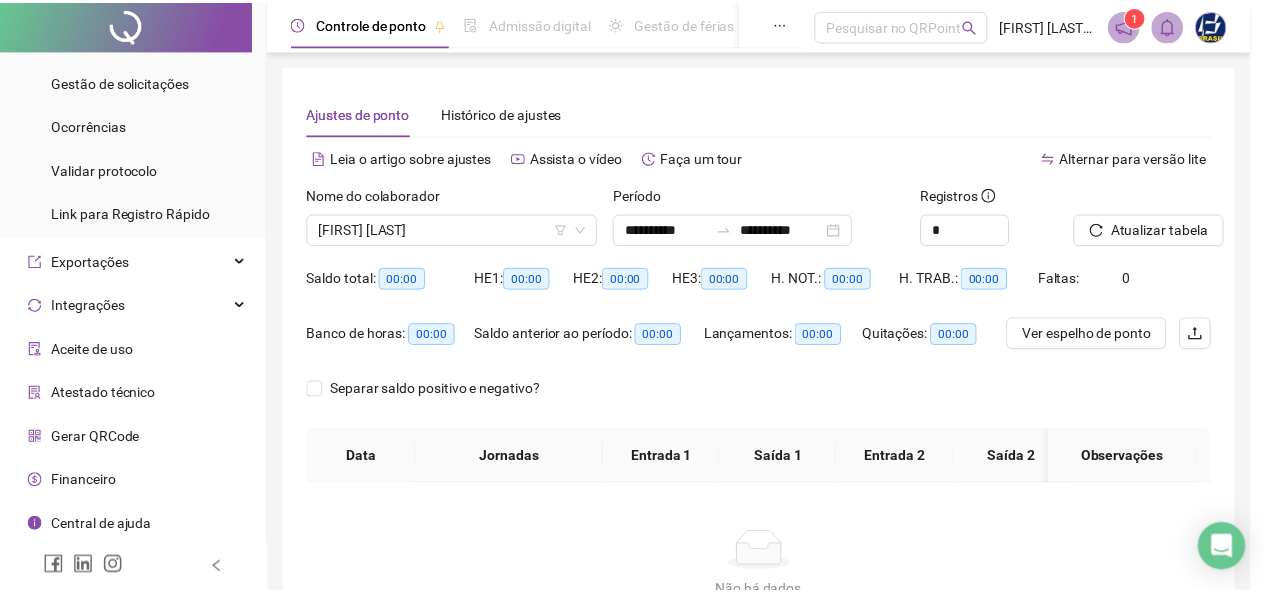 scroll, scrollTop: 0, scrollLeft: 0, axis: both 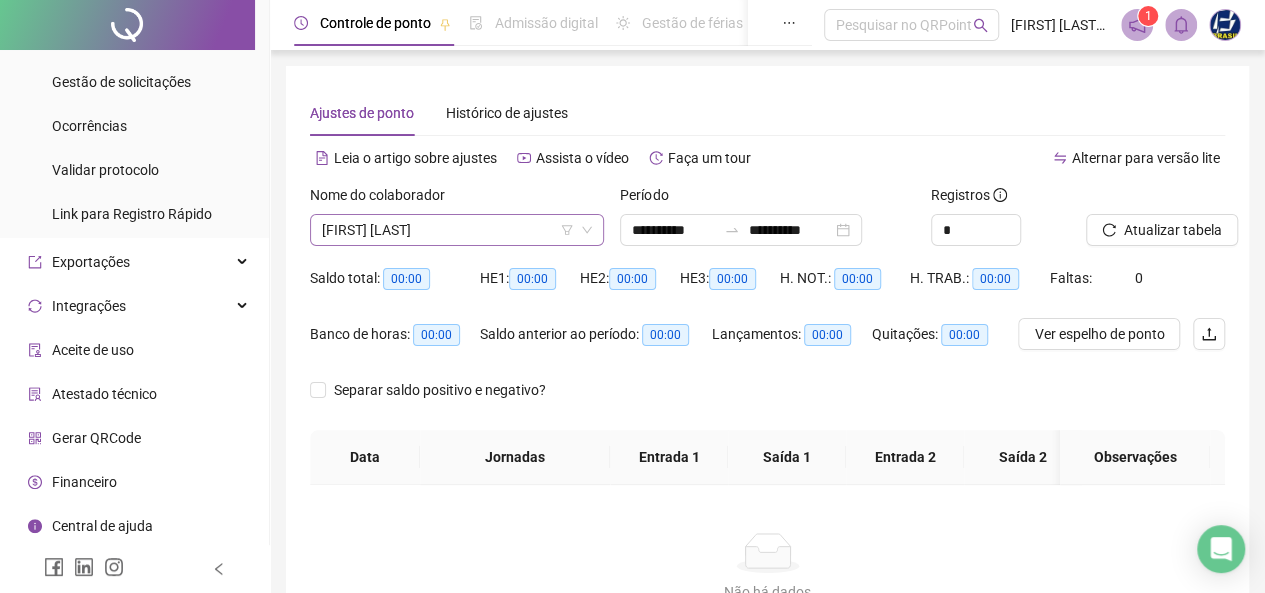 click on "[FIRST] [LAST]" at bounding box center [457, 230] 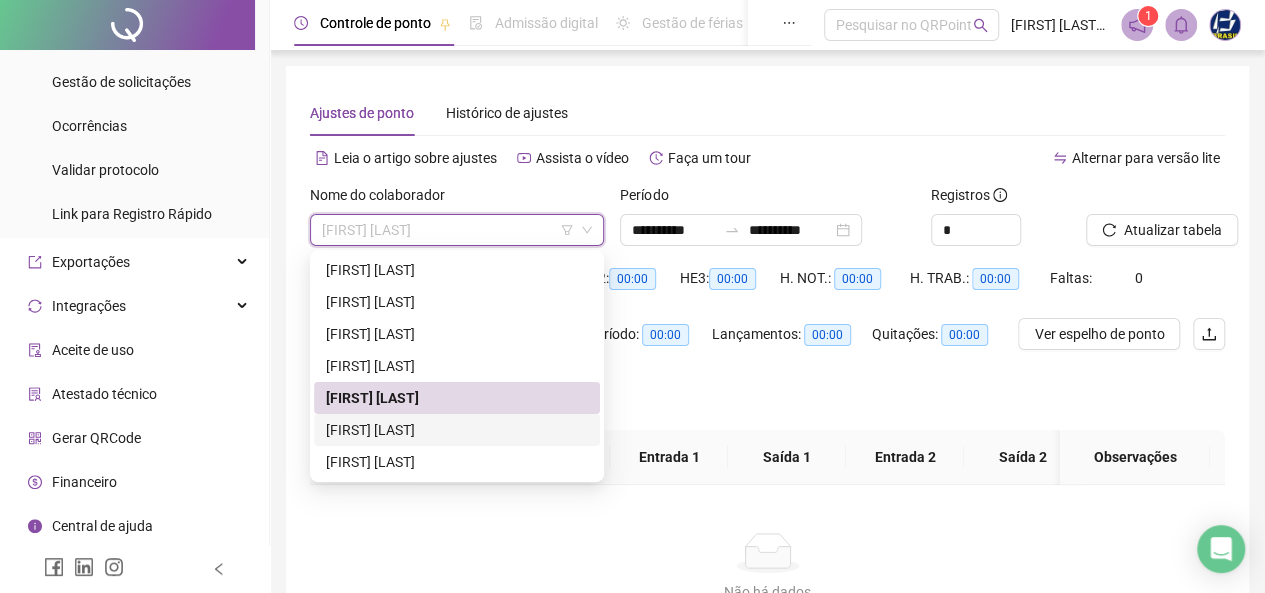 click on "[FIRST] [LAST]" at bounding box center [457, 430] 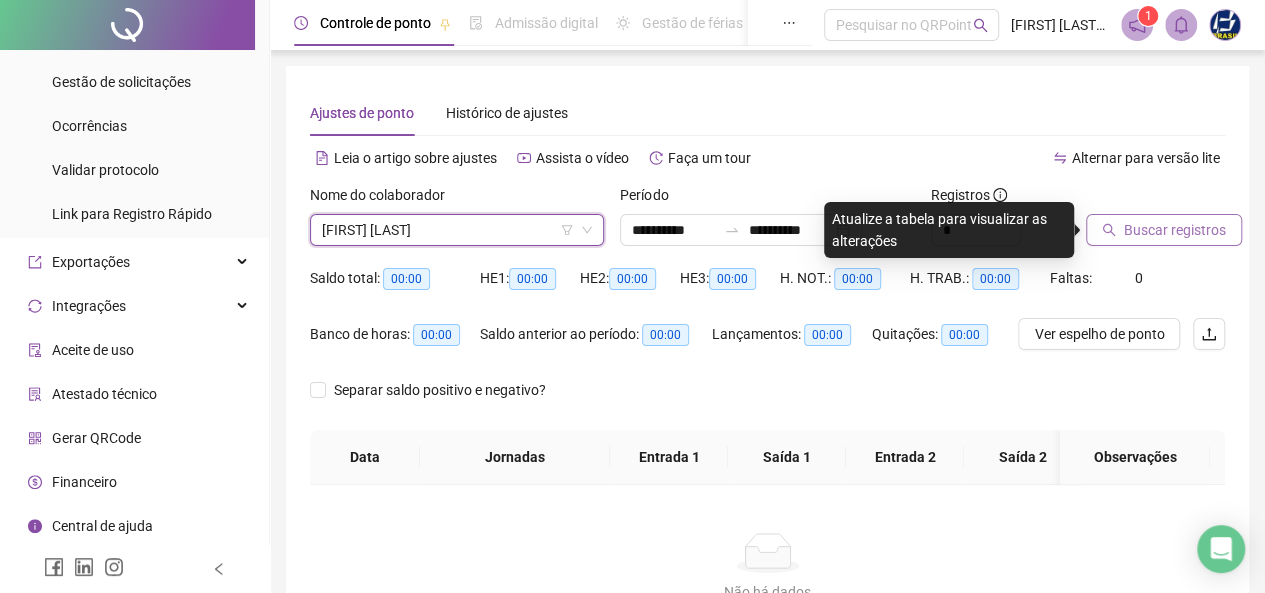 click on "Buscar registros" at bounding box center (1164, 230) 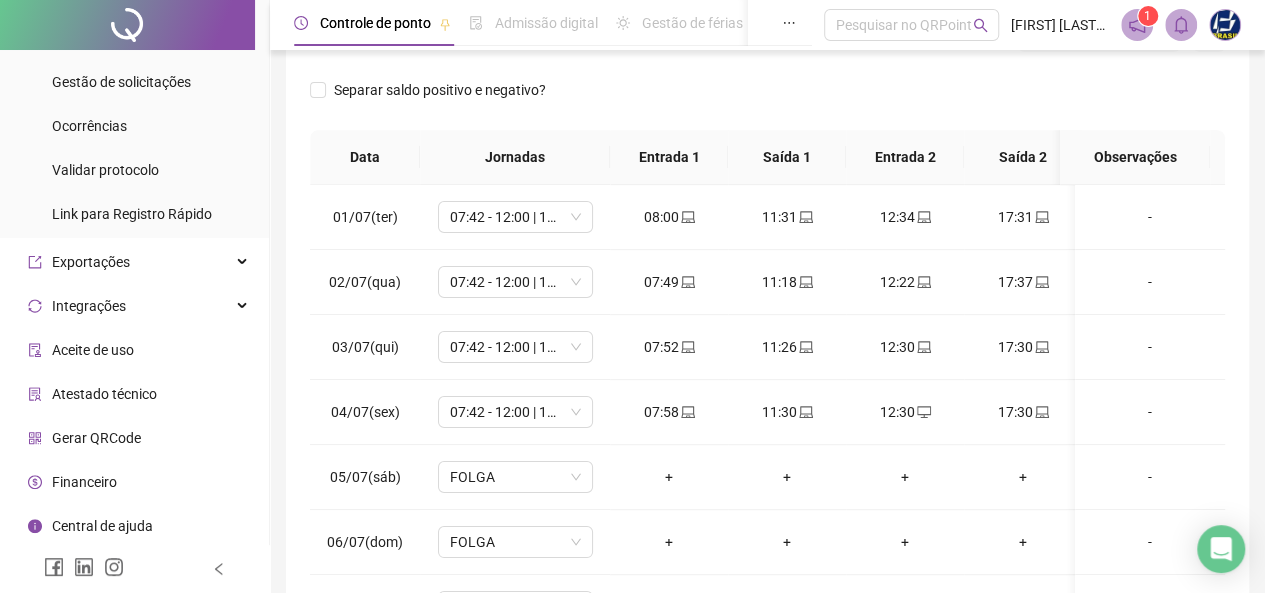 scroll, scrollTop: 400, scrollLeft: 0, axis: vertical 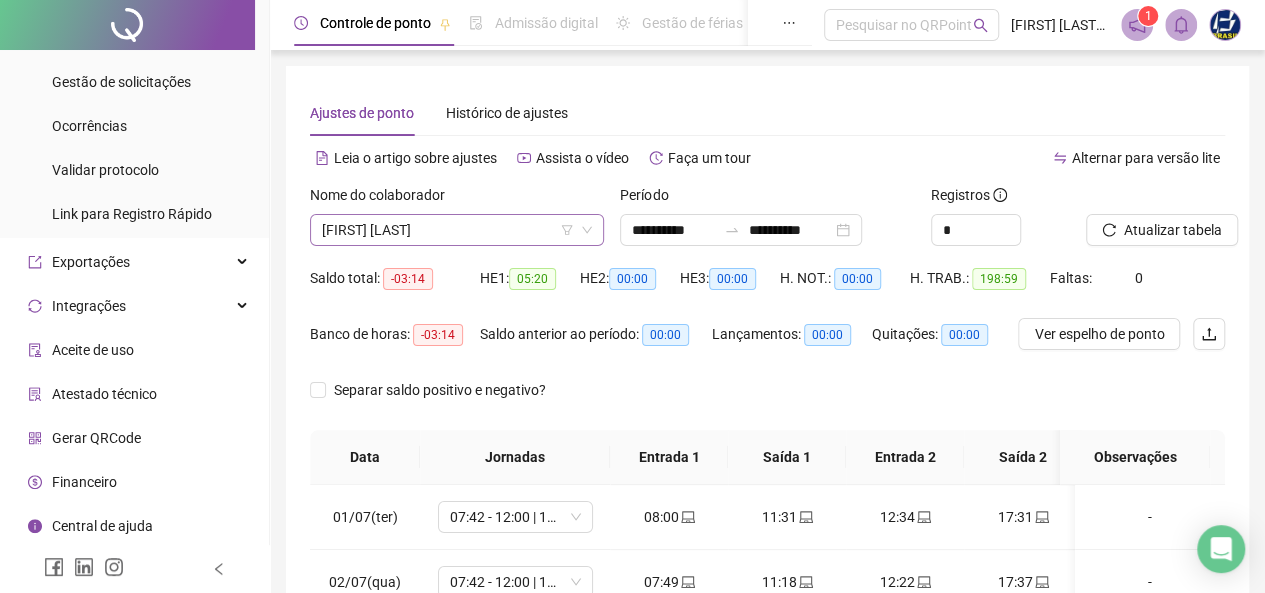 click on "[FIRST] [LAST]" at bounding box center [457, 230] 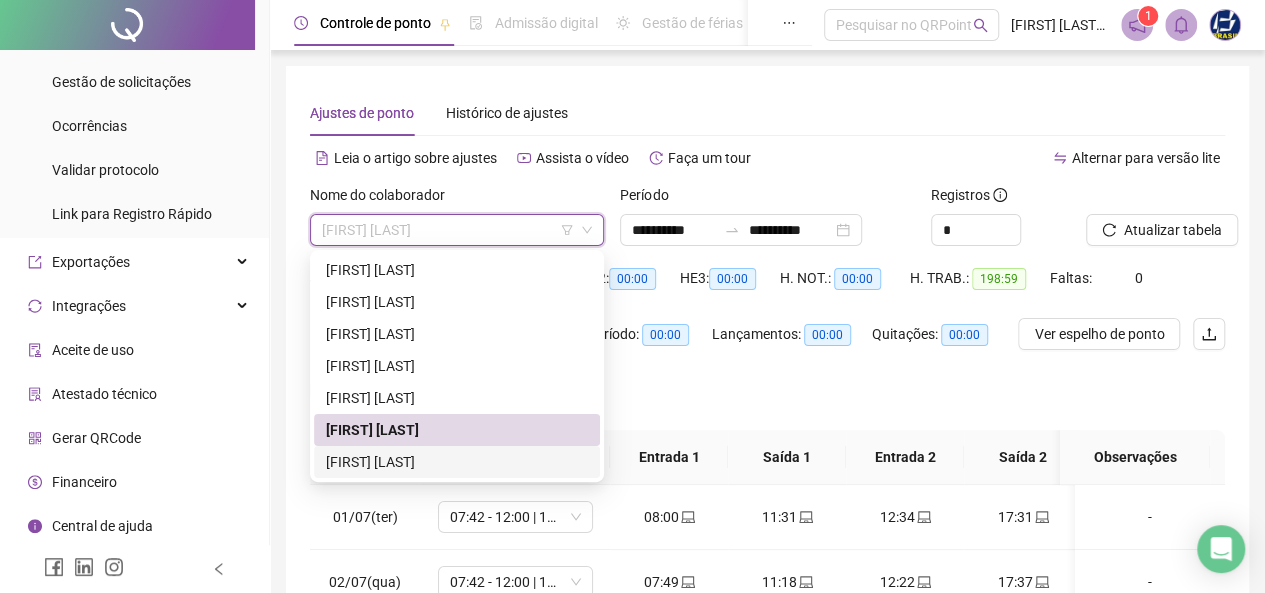 click on "[FIRST] [LAST]" at bounding box center [457, 462] 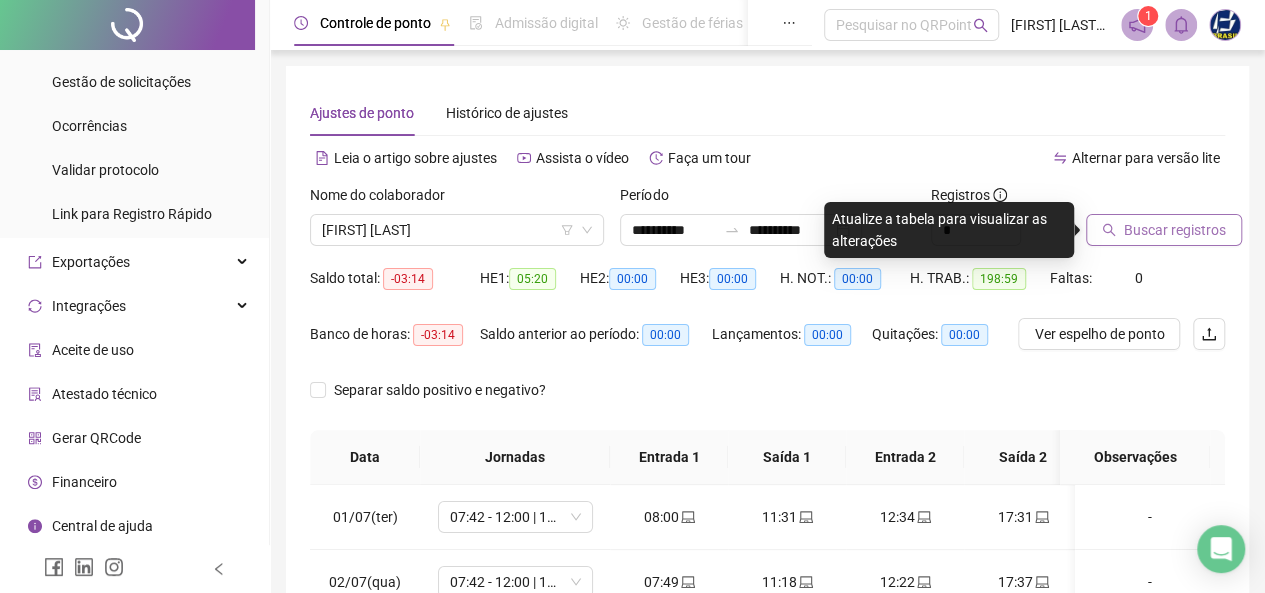 click on "Buscar registros" at bounding box center (1164, 230) 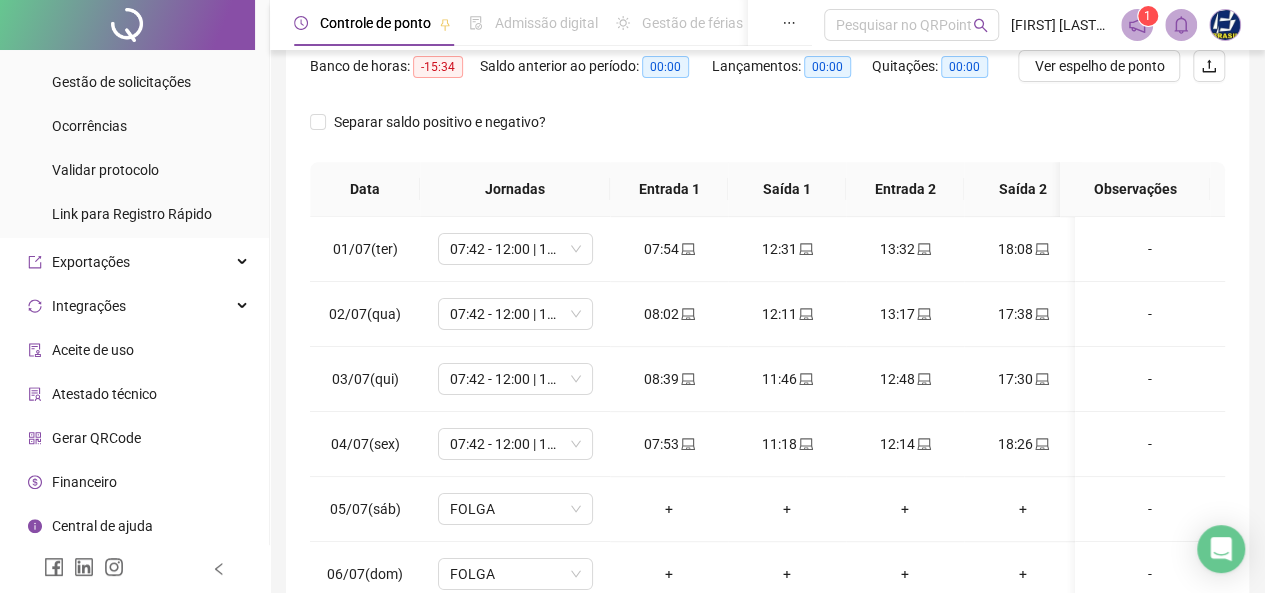 scroll, scrollTop: 300, scrollLeft: 0, axis: vertical 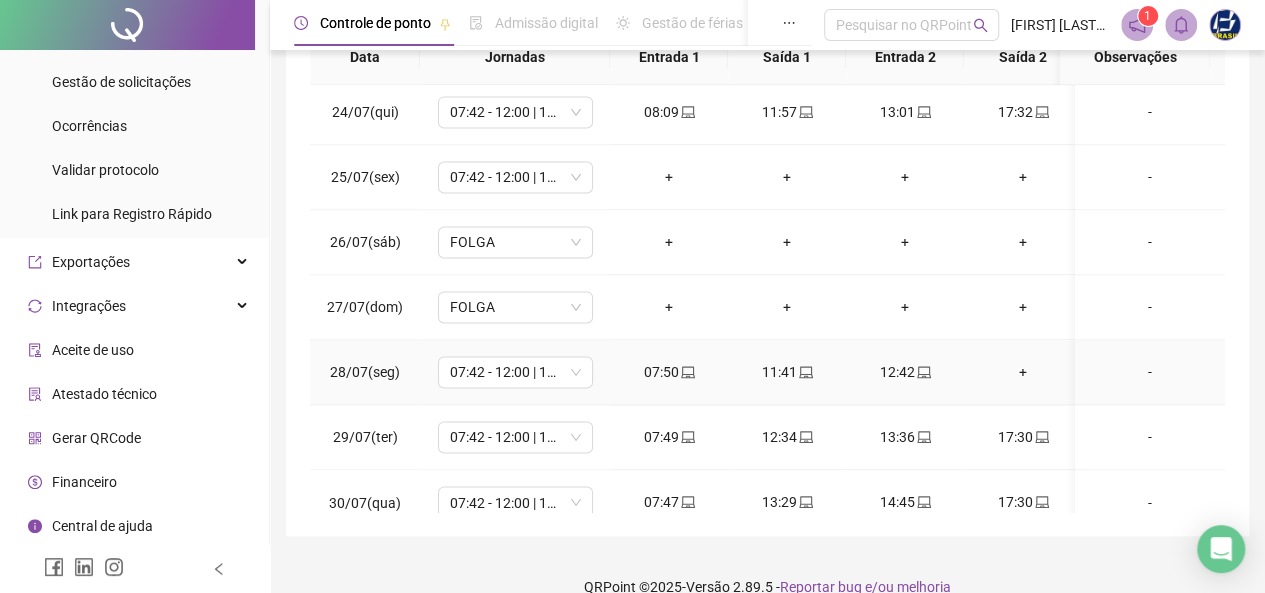 click on "+" at bounding box center (1023, 372) 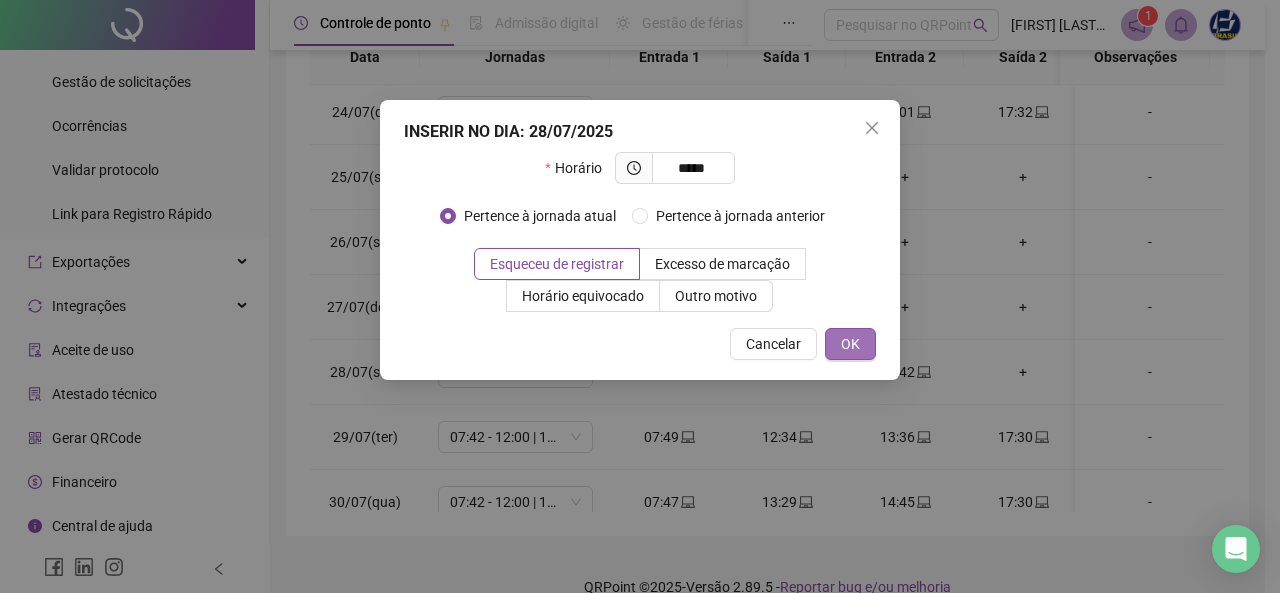 type on "*****" 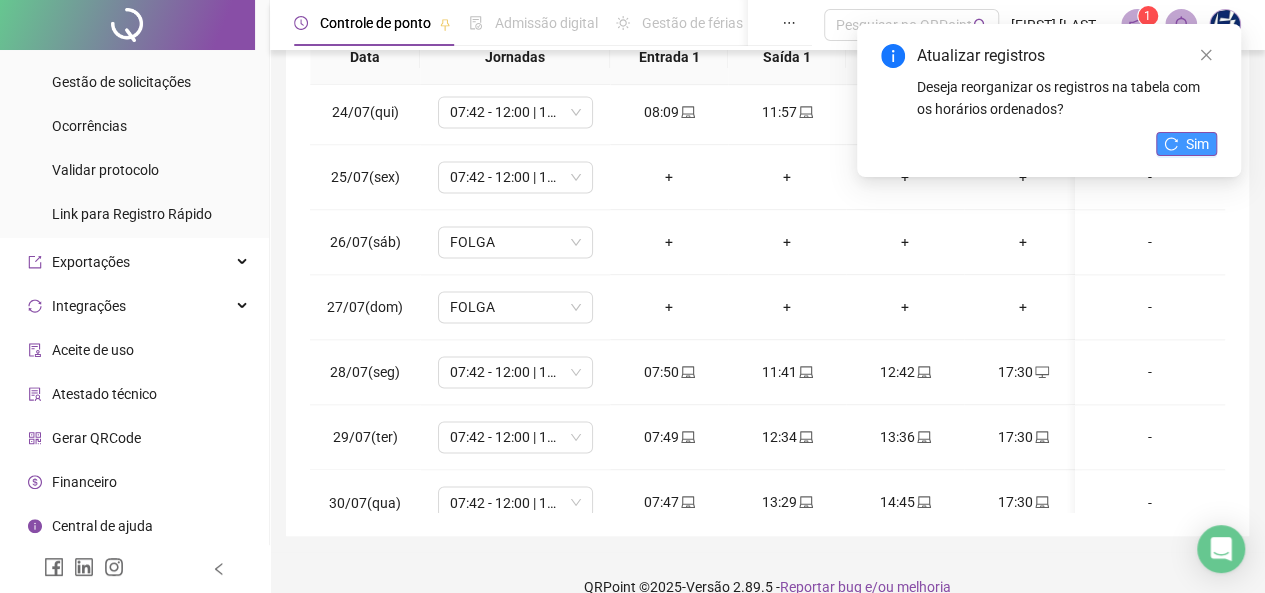 click on "Sim" at bounding box center [1186, 144] 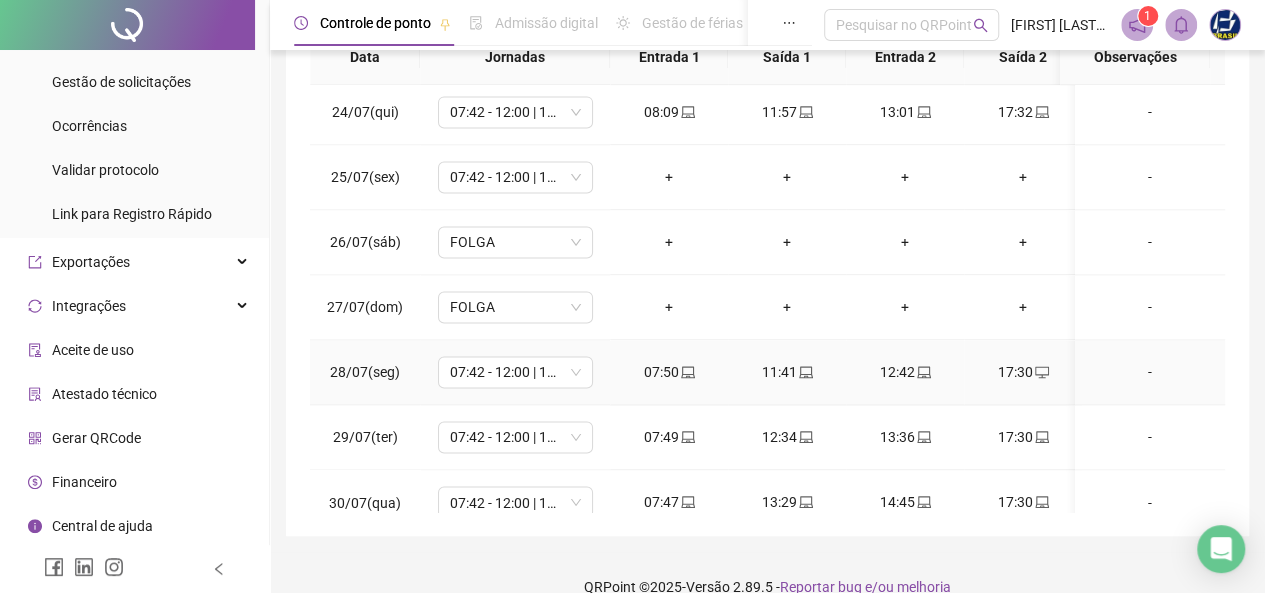 scroll, scrollTop: 1593, scrollLeft: 0, axis: vertical 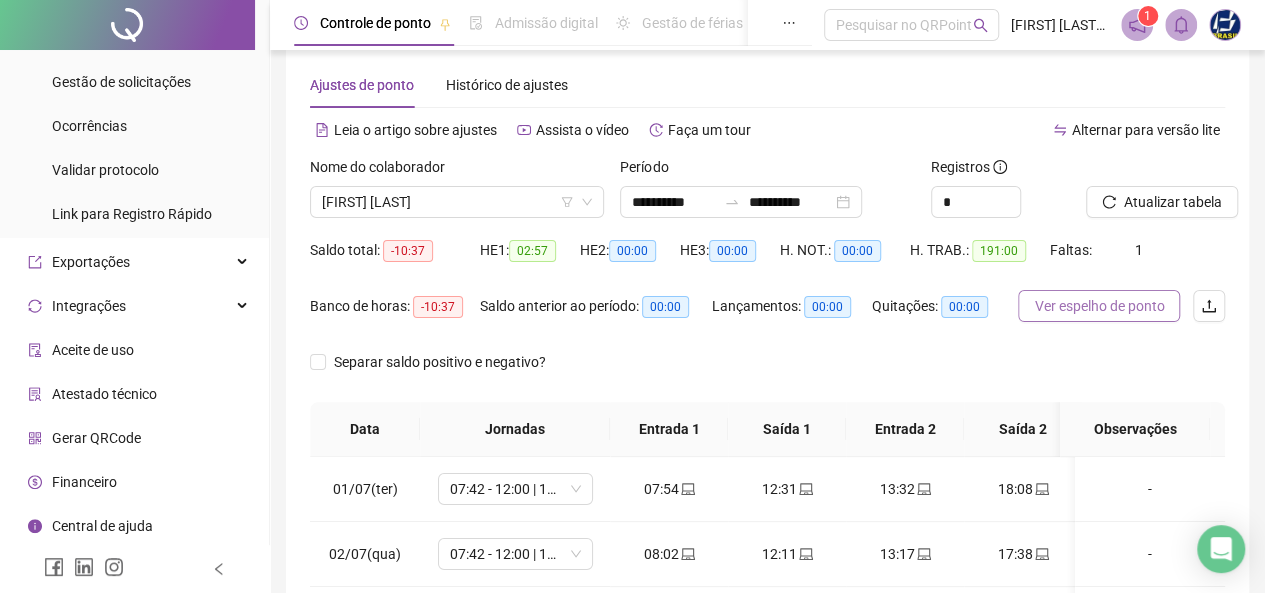 click on "Ver espelho de ponto" at bounding box center [1099, 306] 